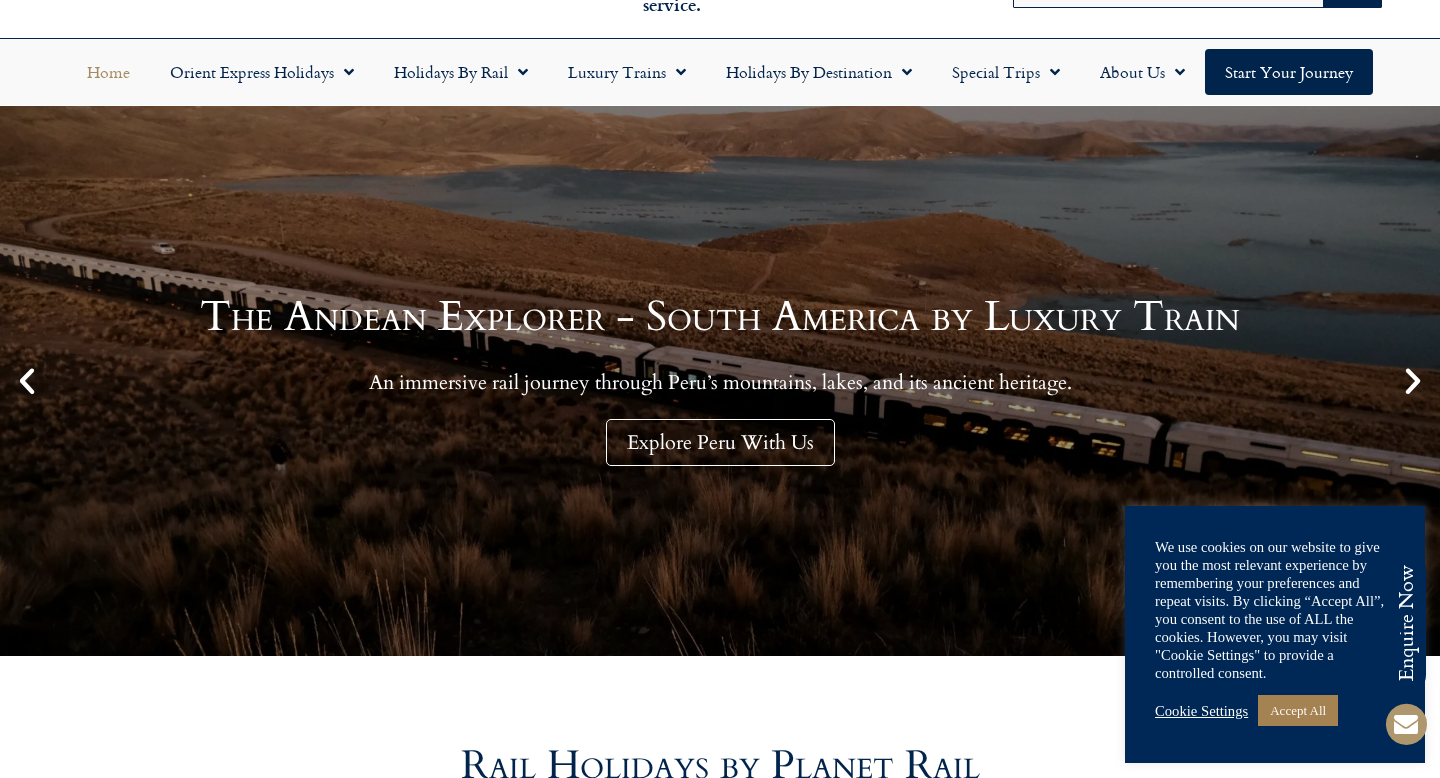 scroll, scrollTop: 115, scrollLeft: 0, axis: vertical 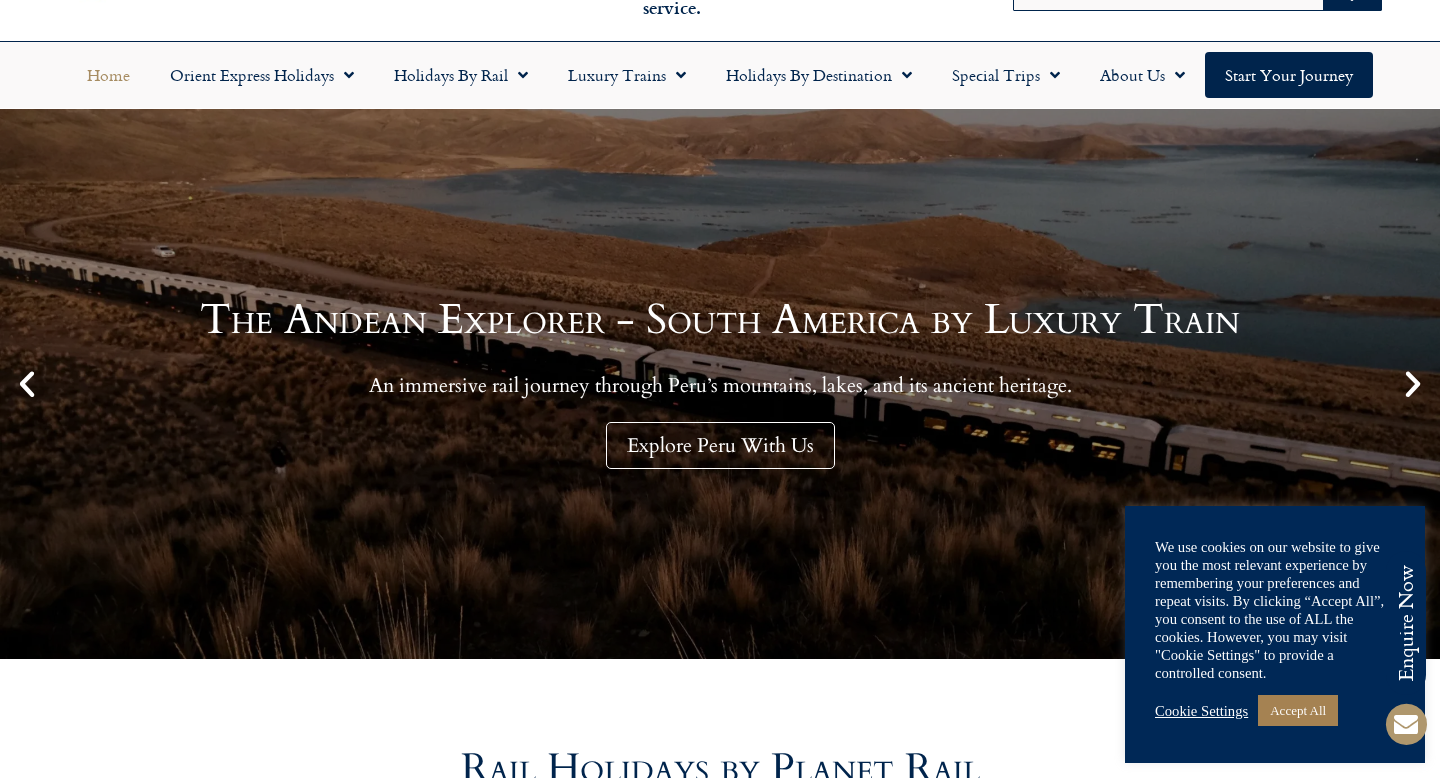 click at bounding box center (1413, 384) 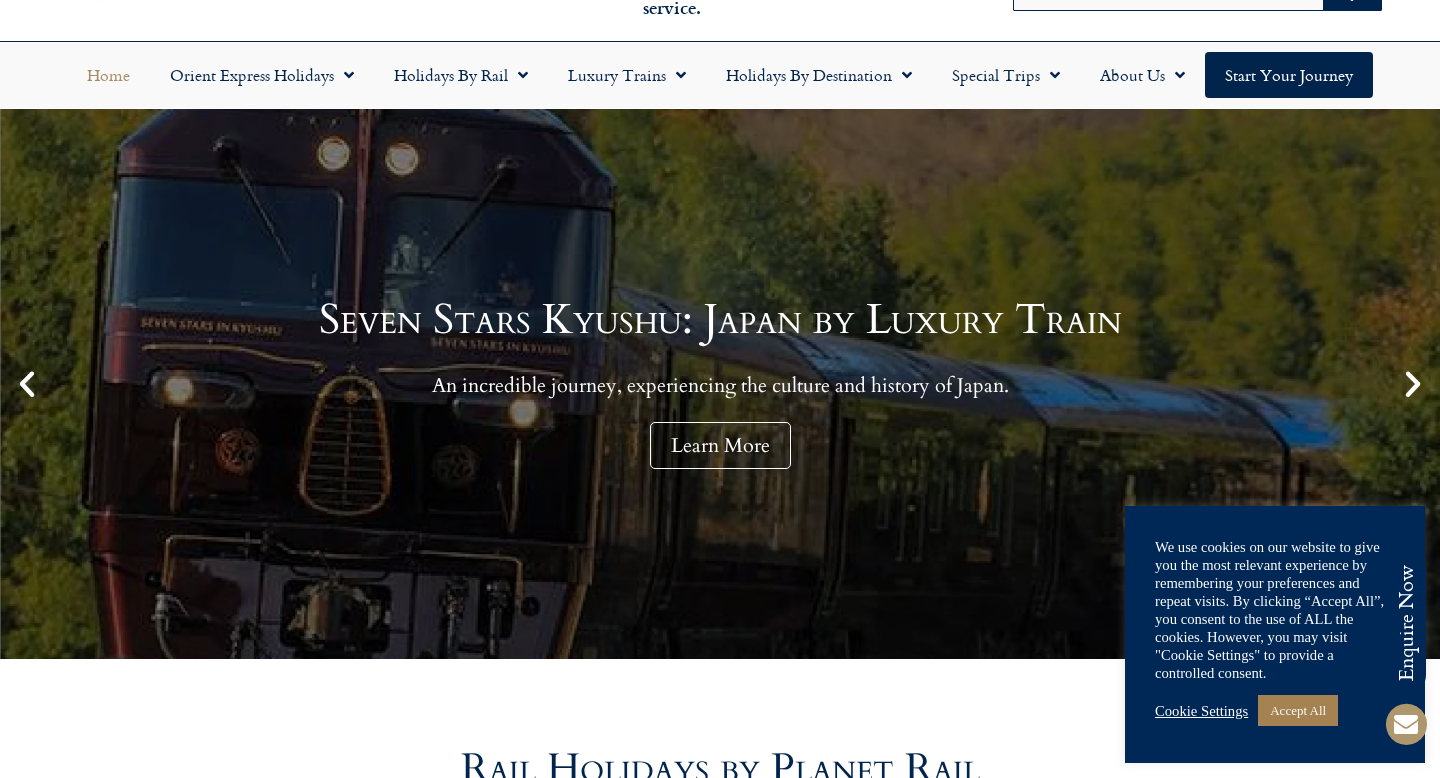 click at bounding box center [1413, 384] 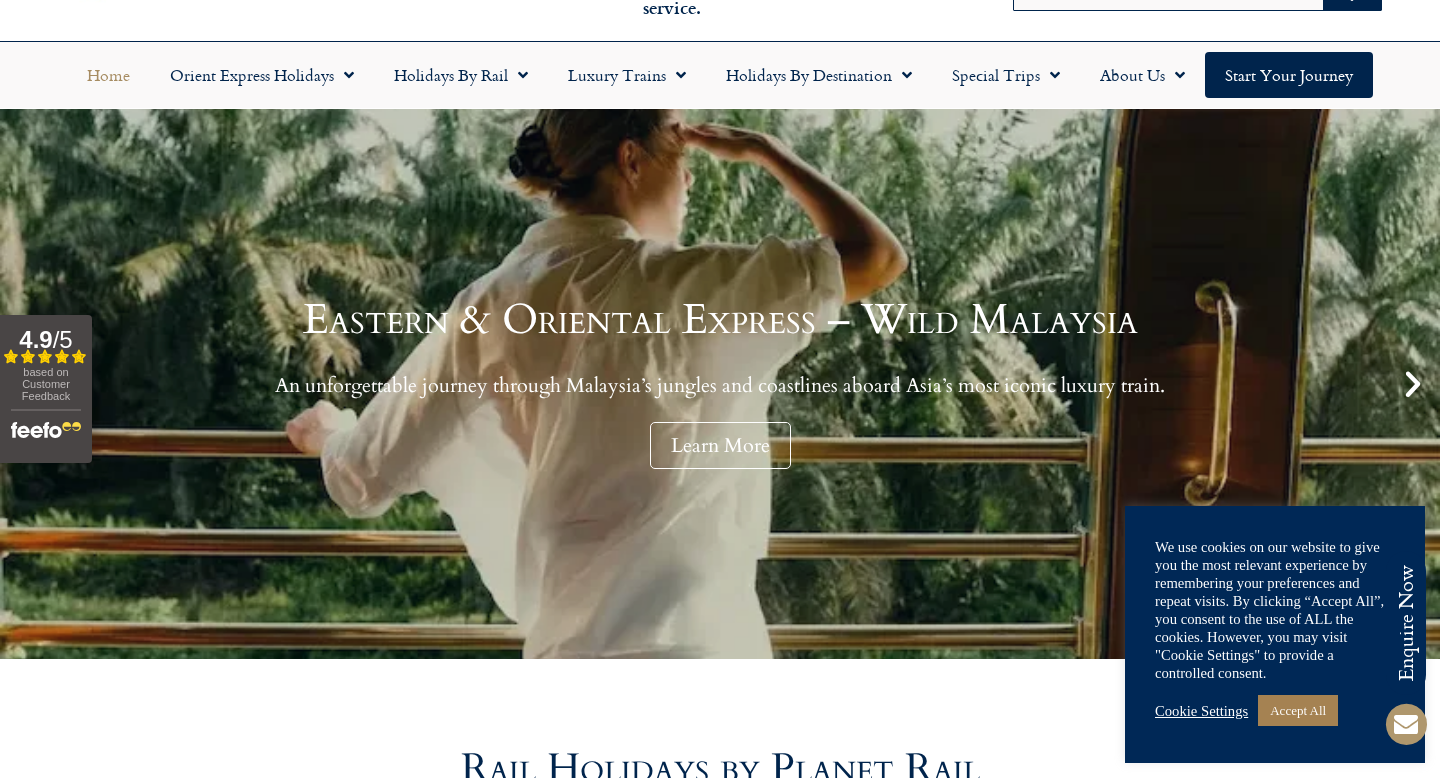 click at bounding box center [1413, 384] 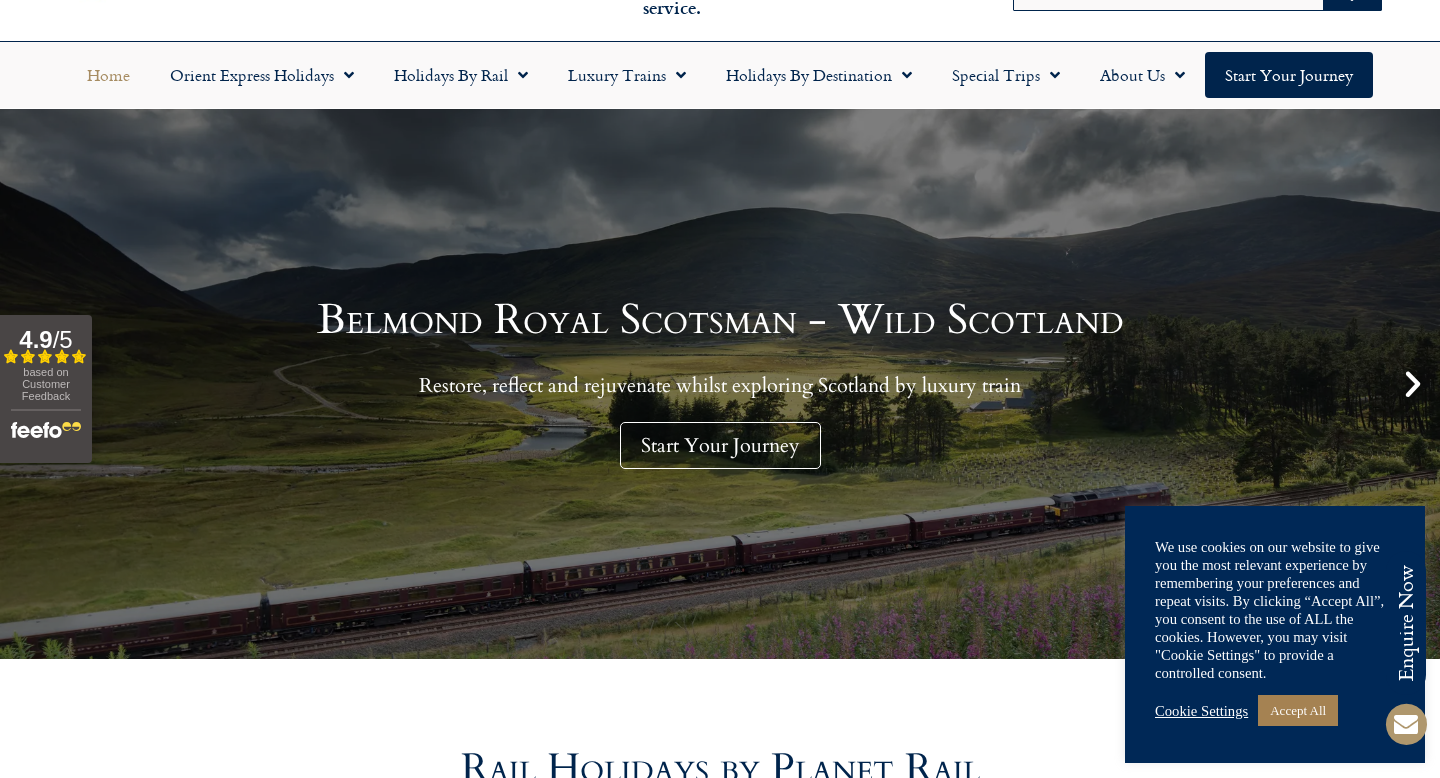 click at bounding box center [1413, 384] 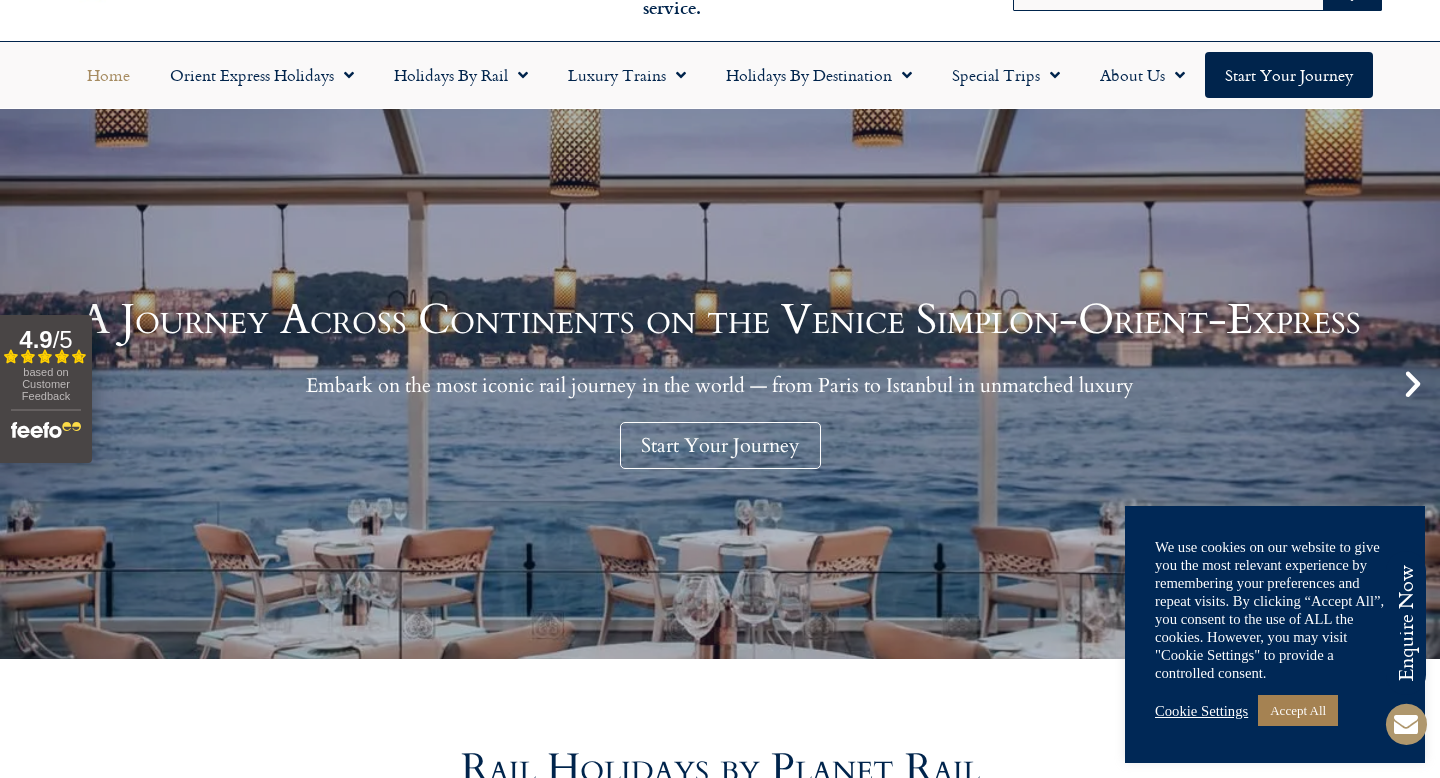 click at bounding box center [1413, 384] 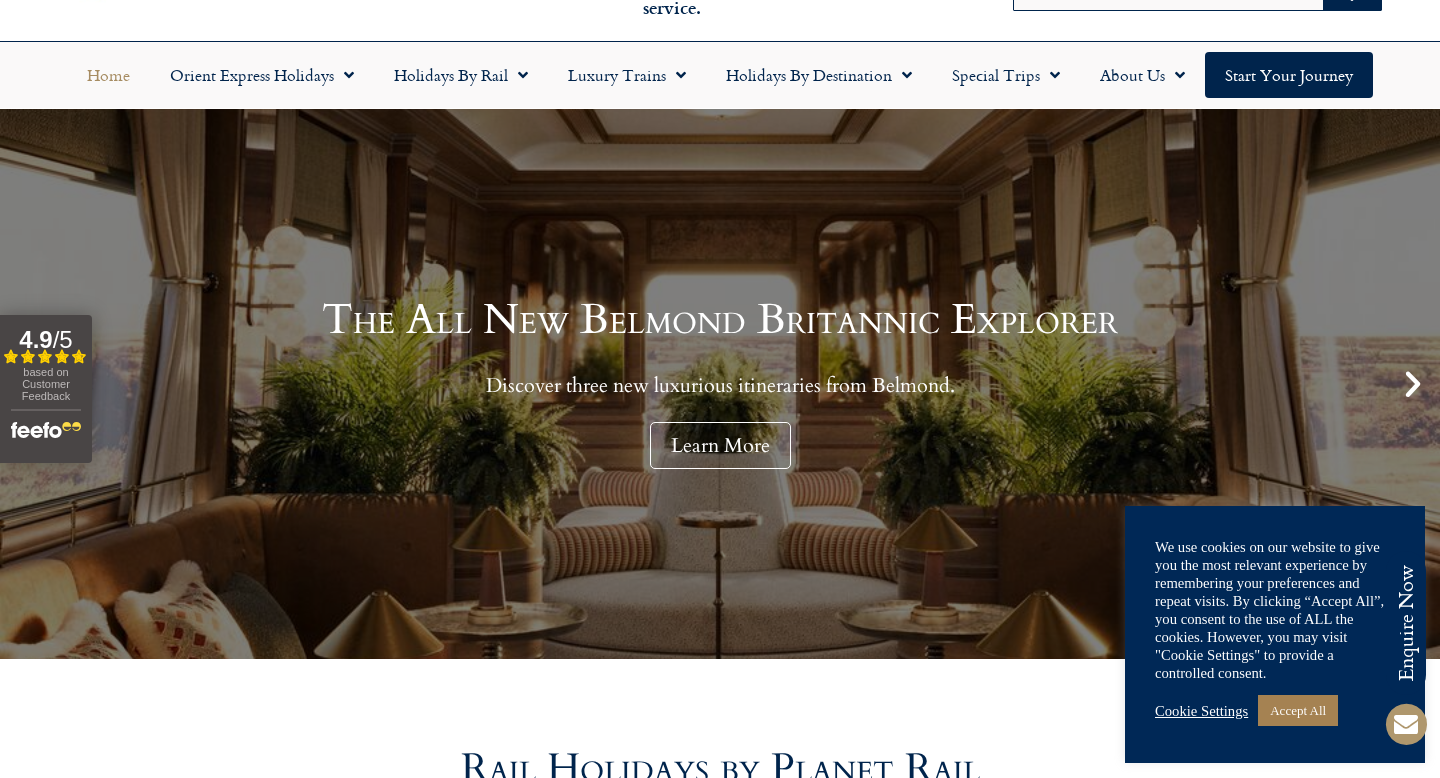 click at bounding box center [1413, 384] 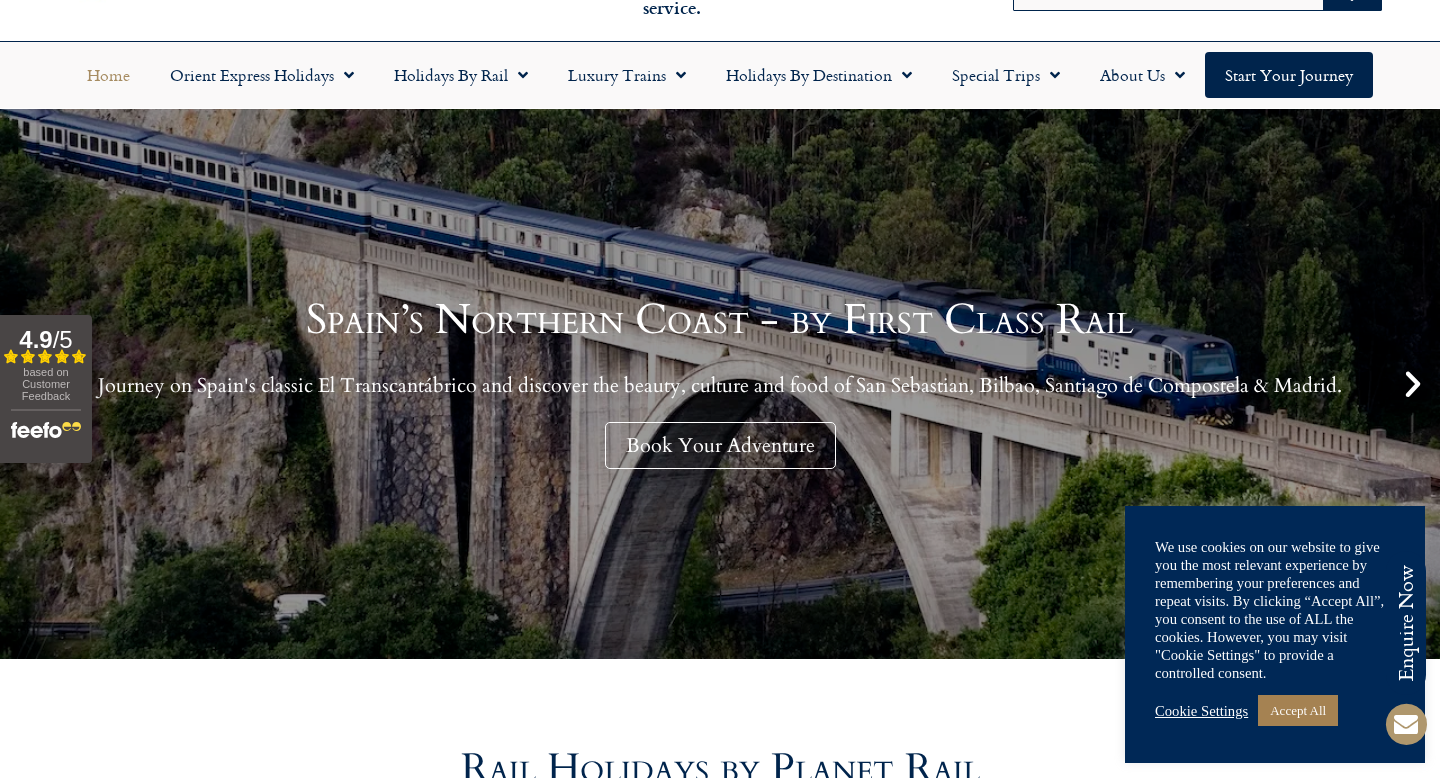 click at bounding box center [1413, 384] 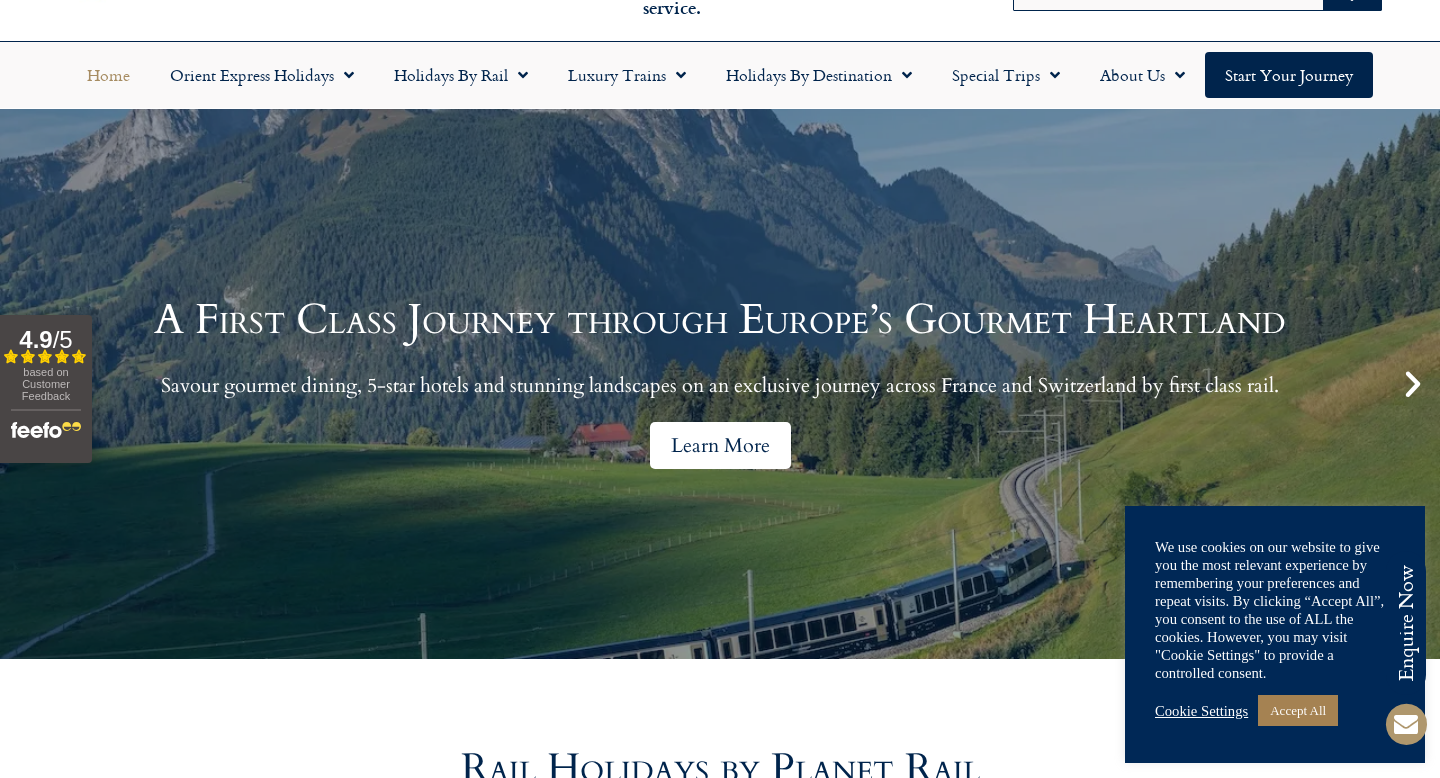 click on "Learn More" at bounding box center (720, 445) 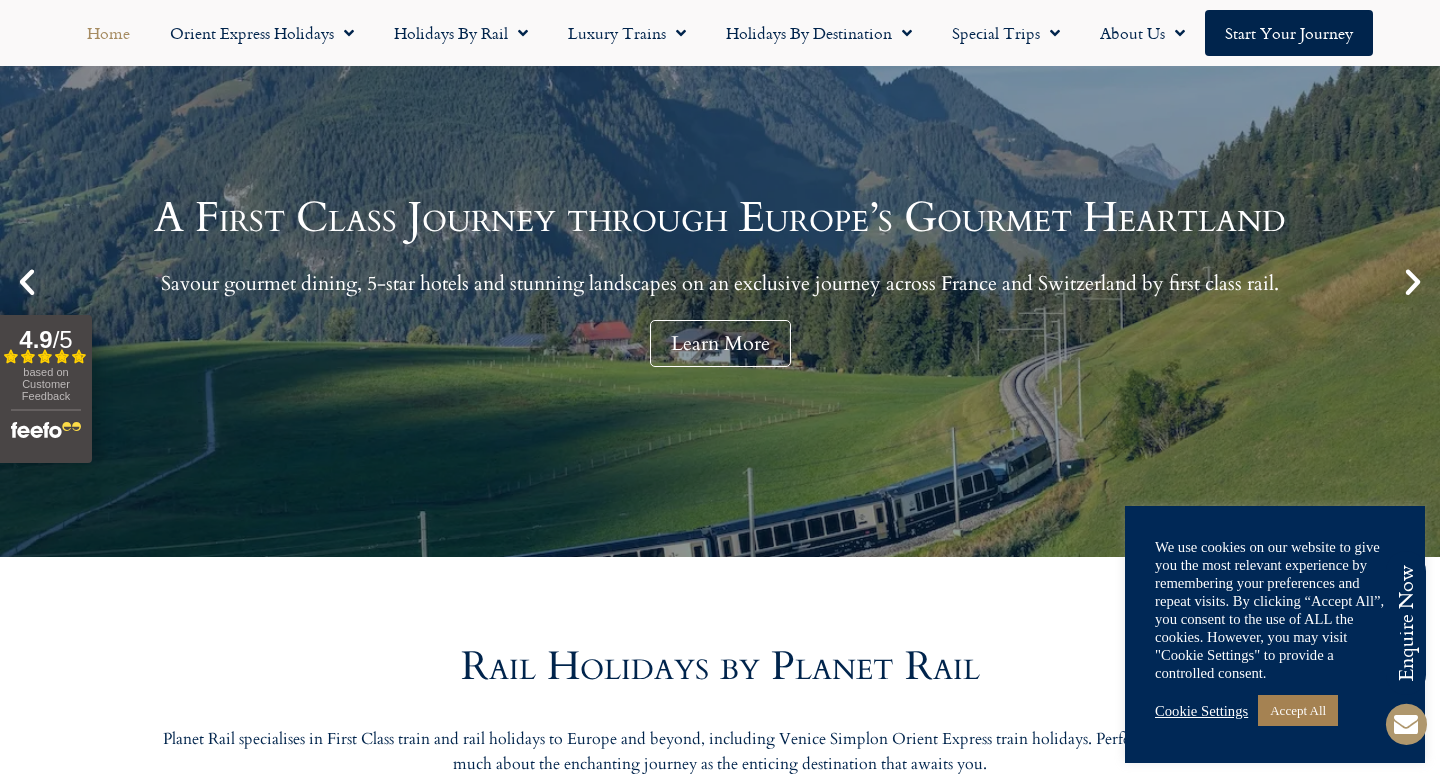 scroll, scrollTop: 241, scrollLeft: 0, axis: vertical 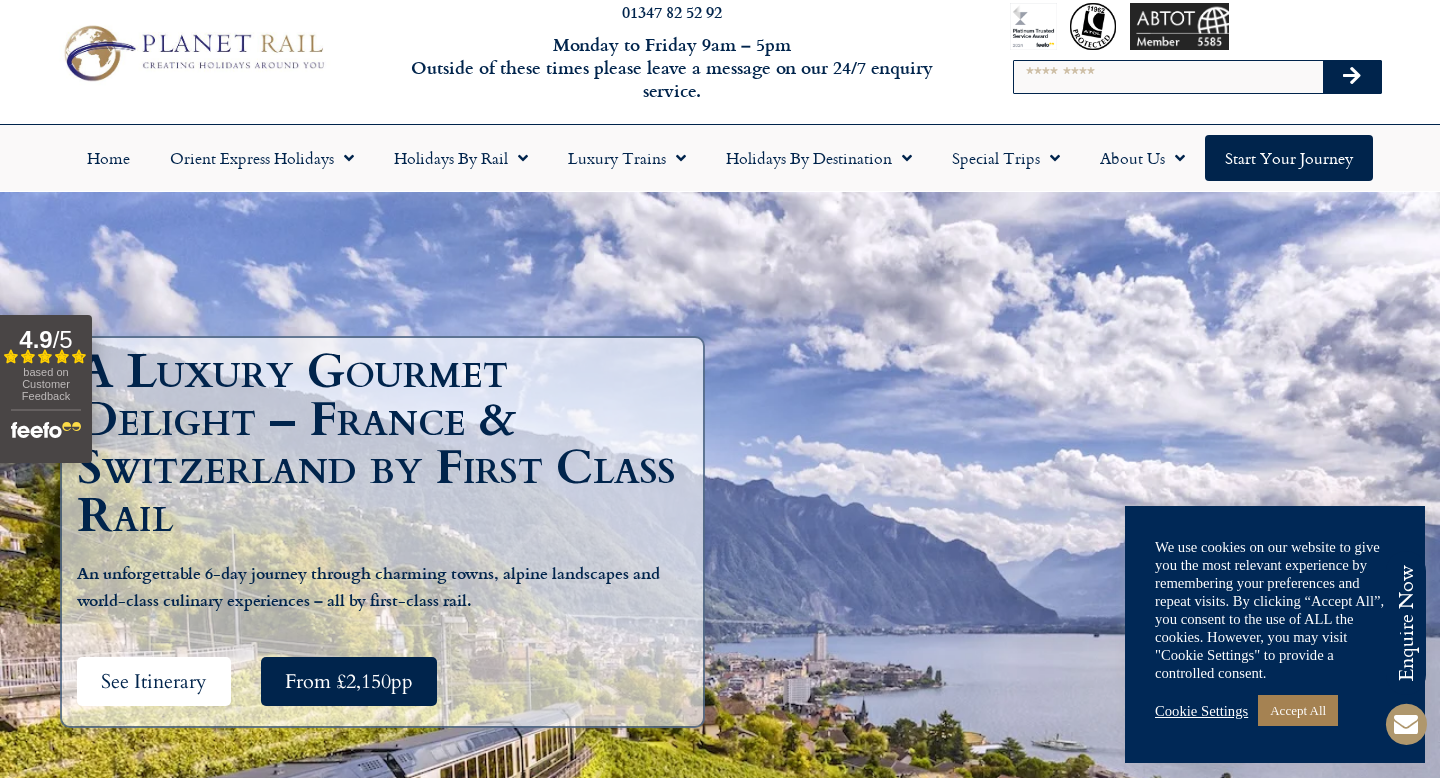 click on "See Itinerary" at bounding box center (154, 681) 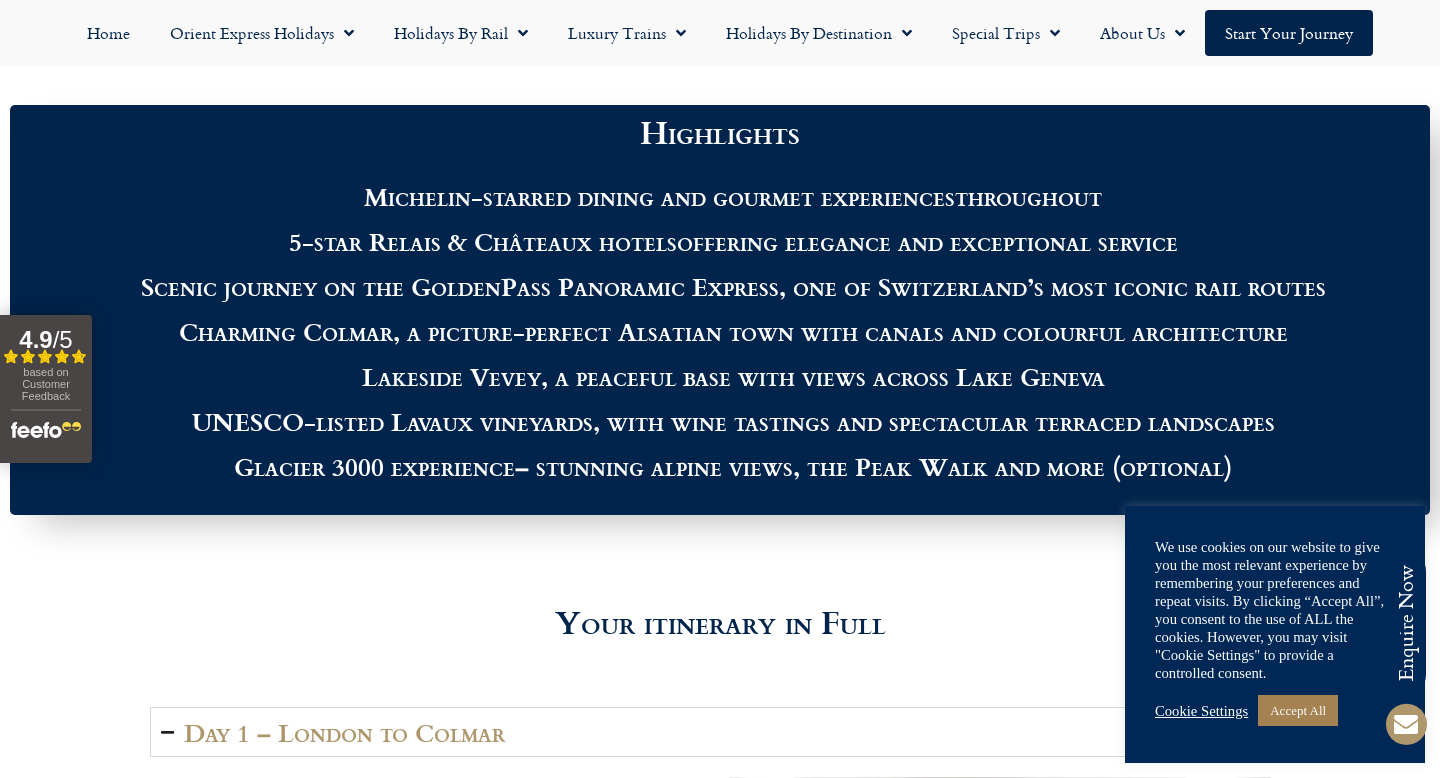 scroll, scrollTop: 2872, scrollLeft: 0, axis: vertical 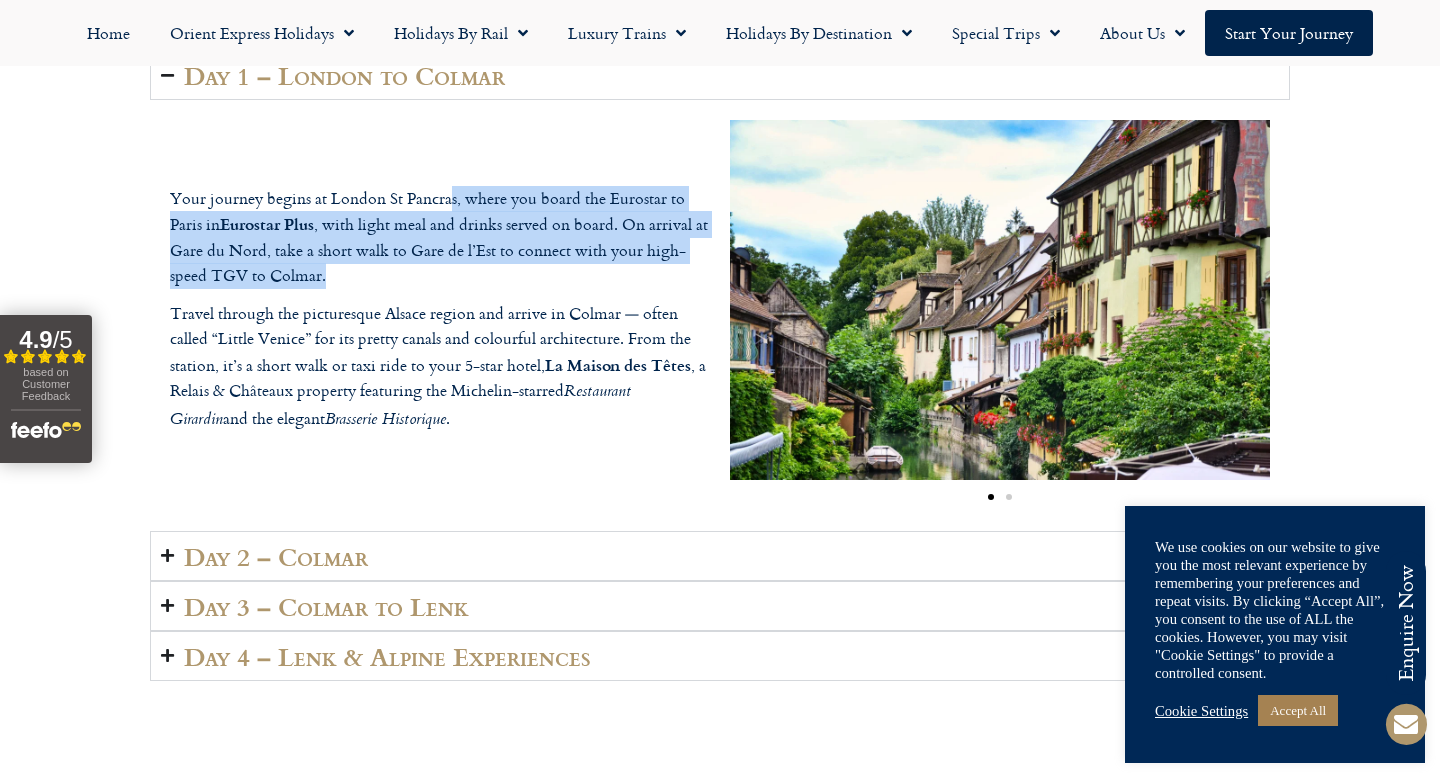 drag, startPoint x: 452, startPoint y: 185, endPoint x: 476, endPoint y: 276, distance: 94.11163 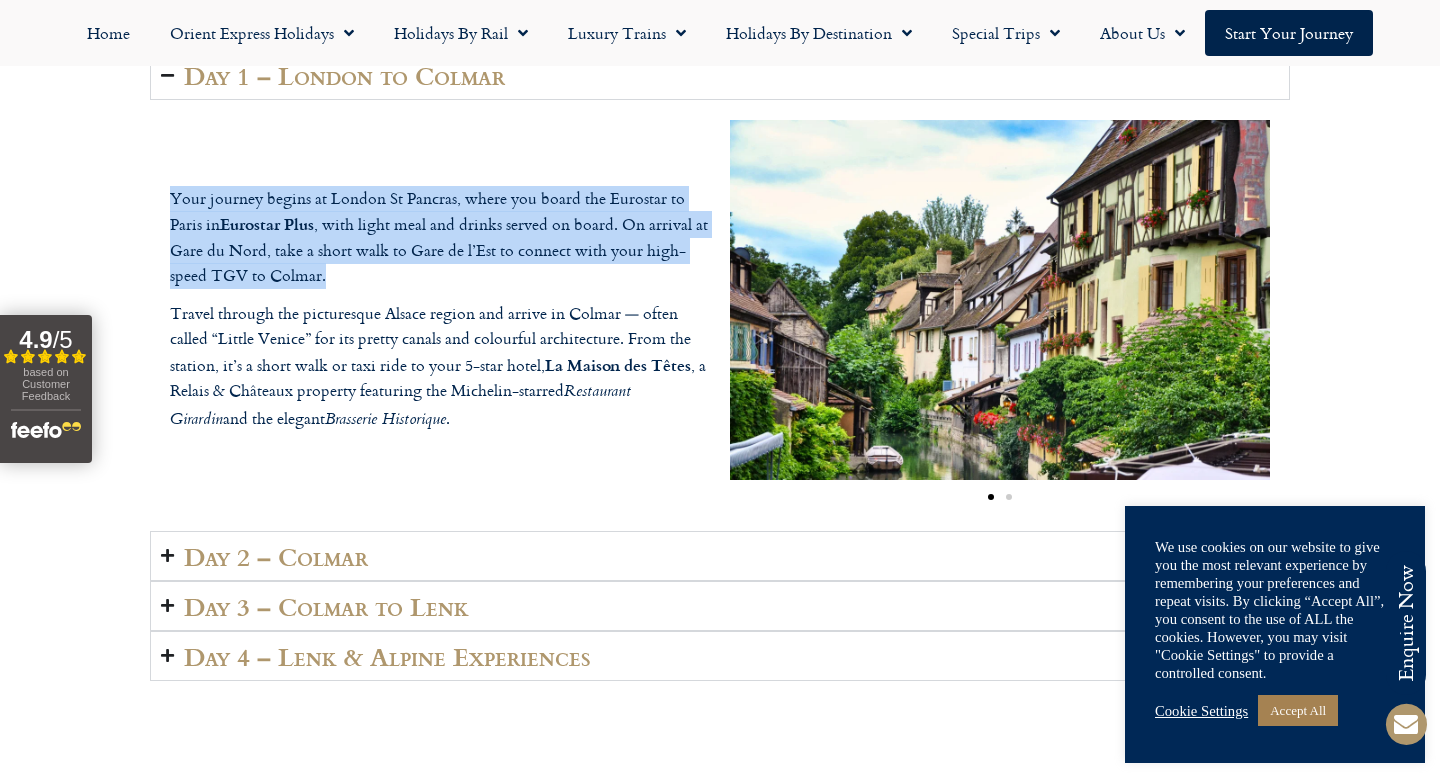 drag, startPoint x: 478, startPoint y: 287, endPoint x: 436, endPoint y: 163, distance: 130.91983 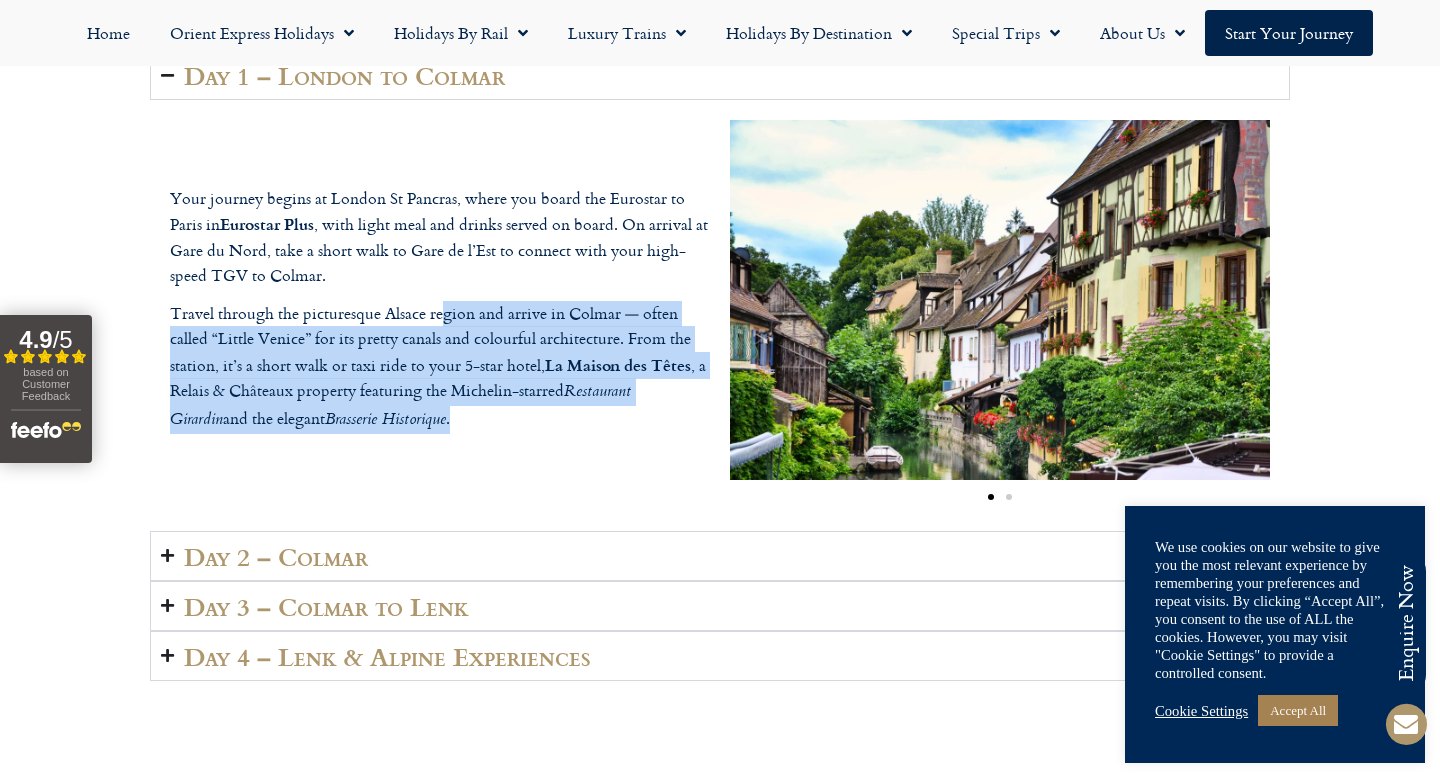 drag, startPoint x: 496, startPoint y: 411, endPoint x: 439, endPoint y: 301, distance: 123.89108 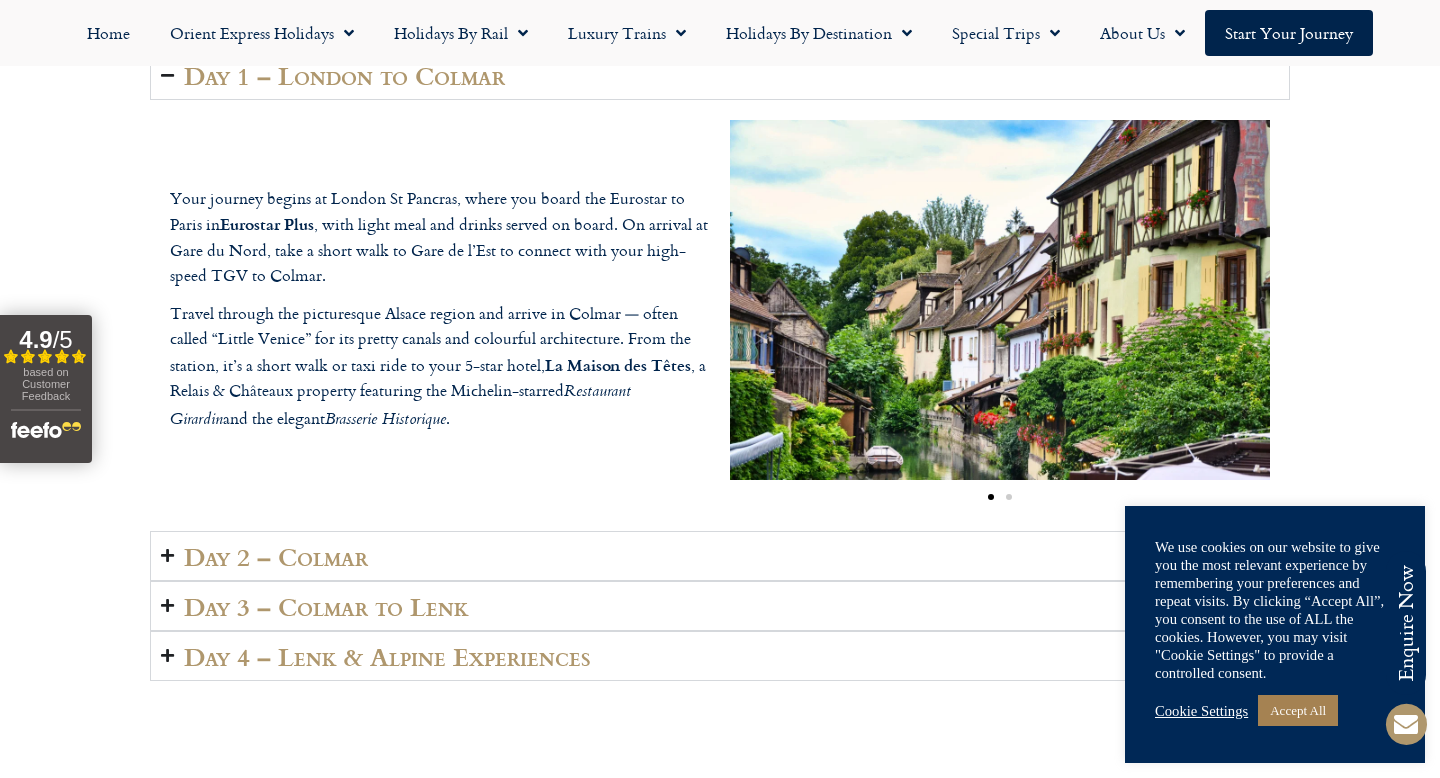 click on "Day 2 – Colmar" at bounding box center (720, 556) 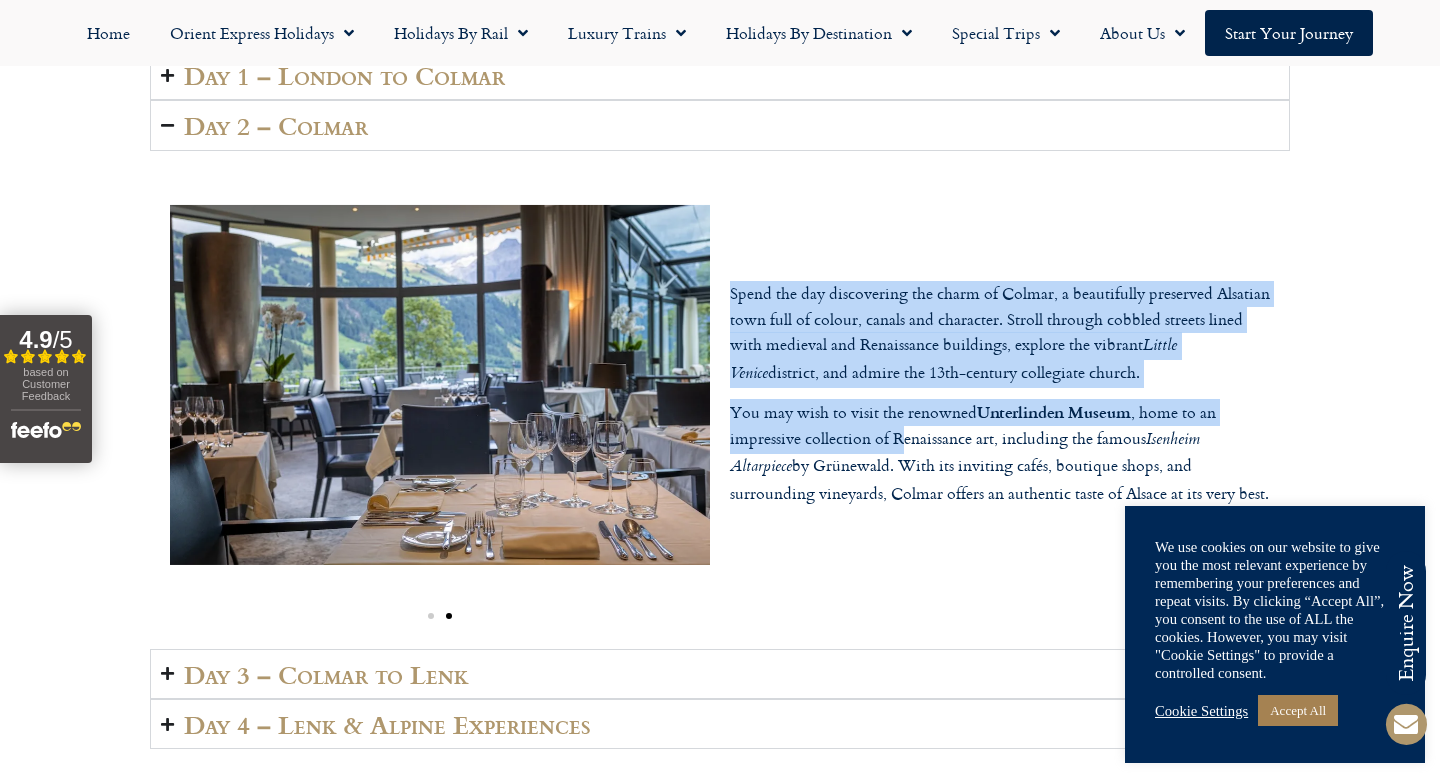 drag, startPoint x: 828, startPoint y: 255, endPoint x: 905, endPoint y: 418, distance: 180.27202 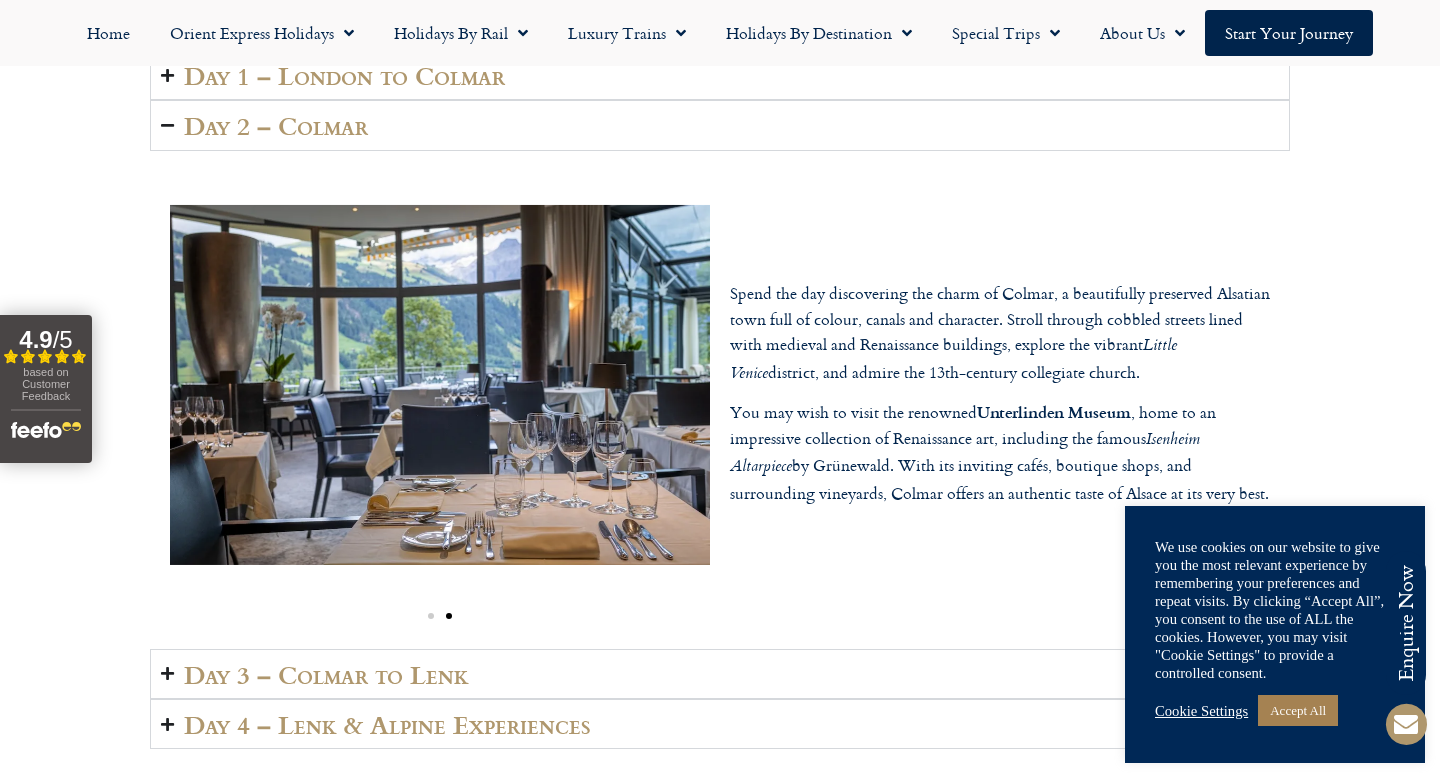 click on "Day 1 – London to Colmar" at bounding box center [720, 75] 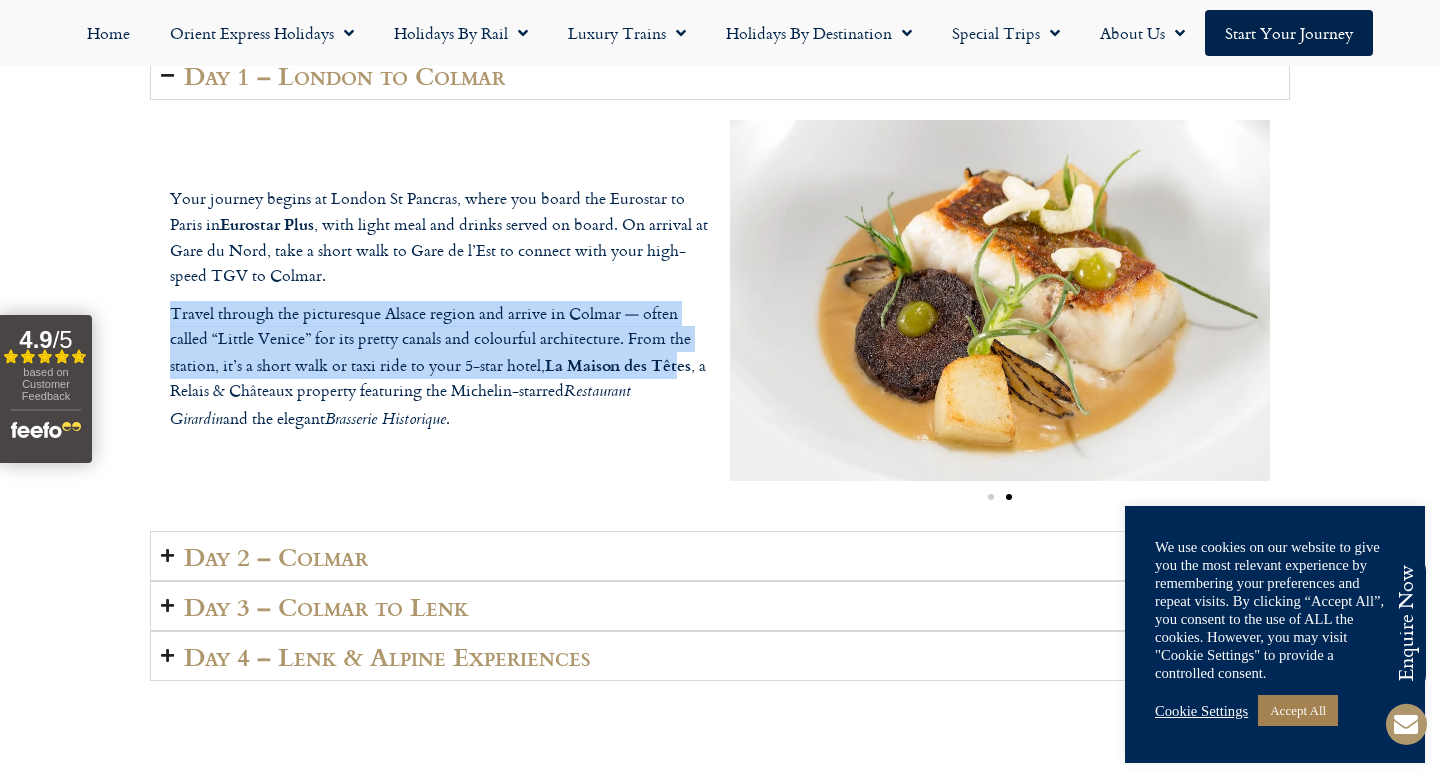 drag, startPoint x: 613, startPoint y: 266, endPoint x: 681, endPoint y: 366, distance: 120.92973 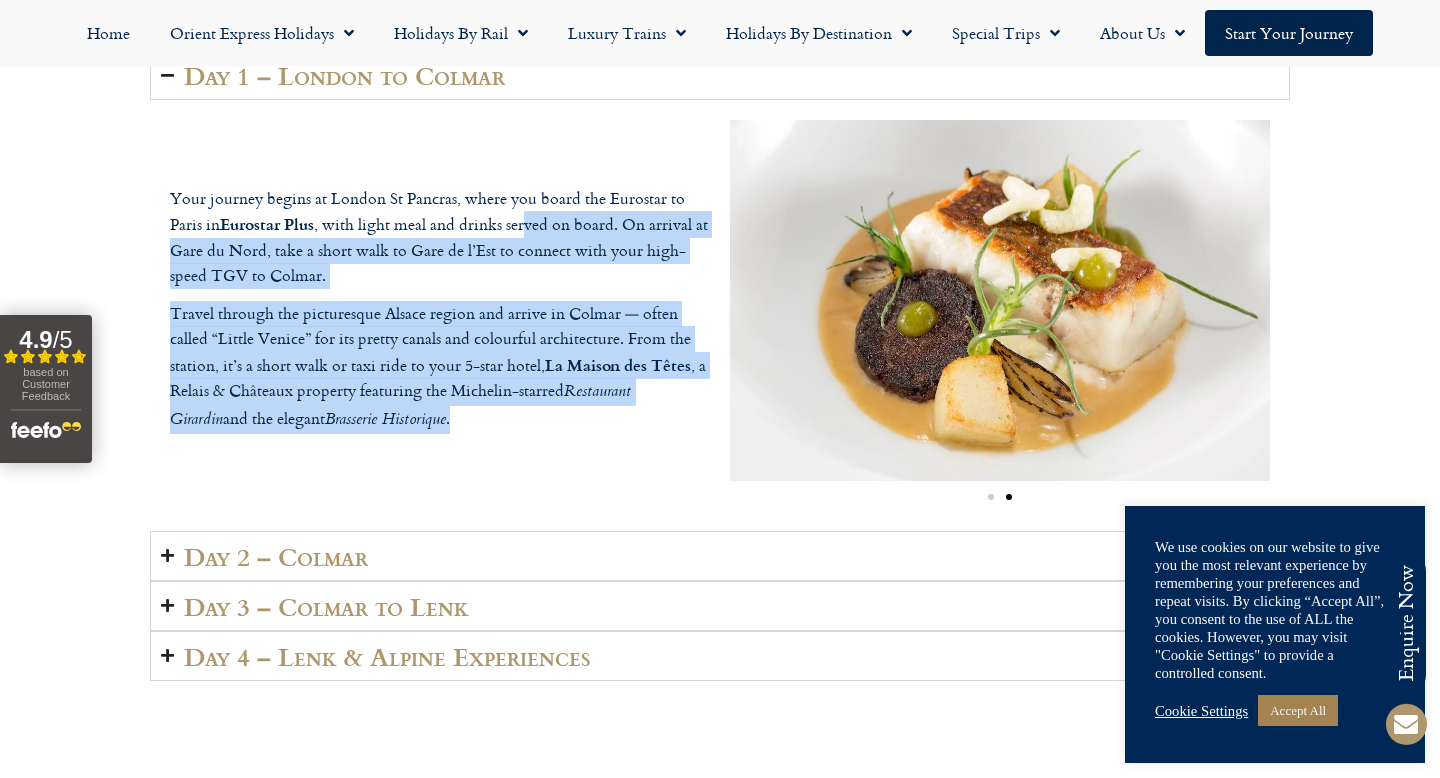 drag, startPoint x: 671, startPoint y: 462, endPoint x: 526, endPoint y: 224, distance: 278.6916 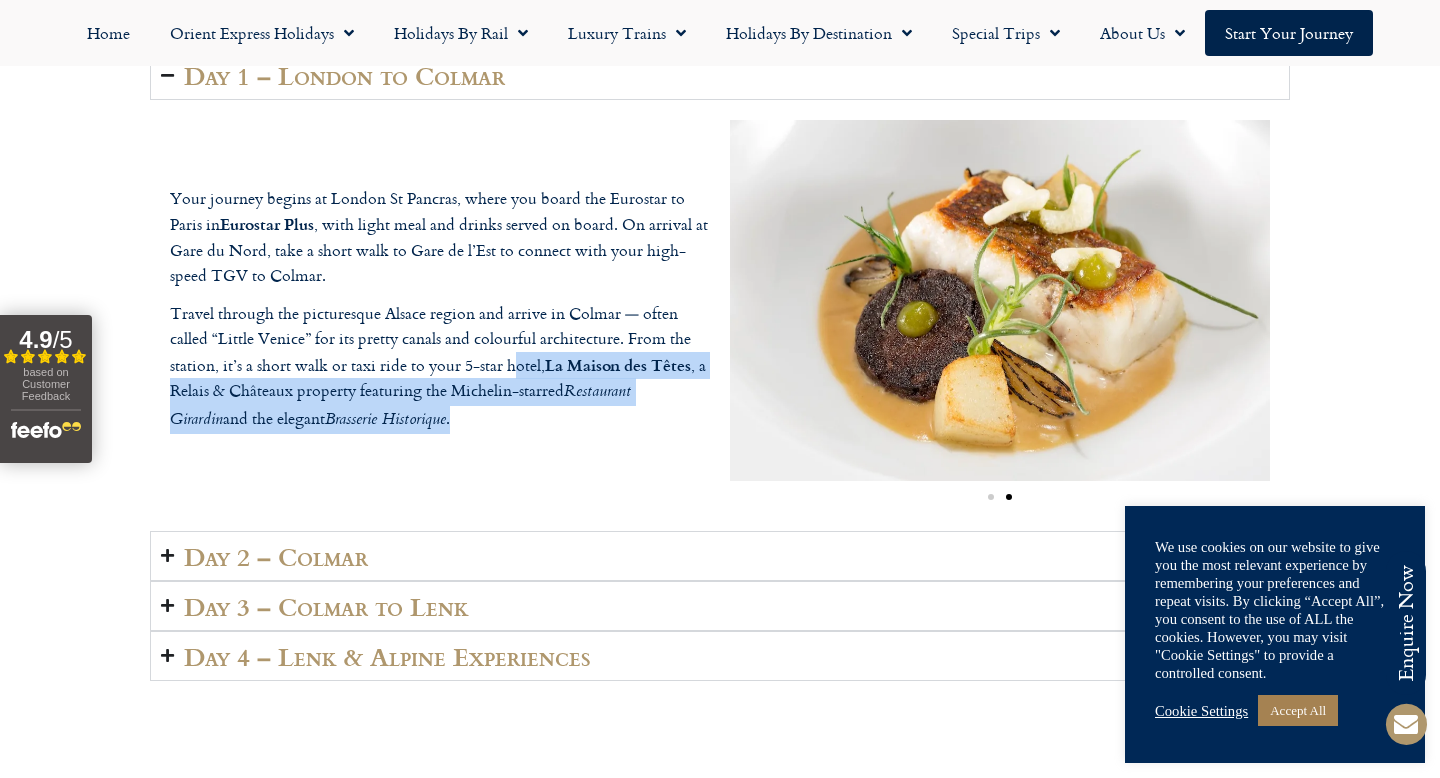 drag, startPoint x: 573, startPoint y: 411, endPoint x: 473, endPoint y: 280, distance: 164.80595 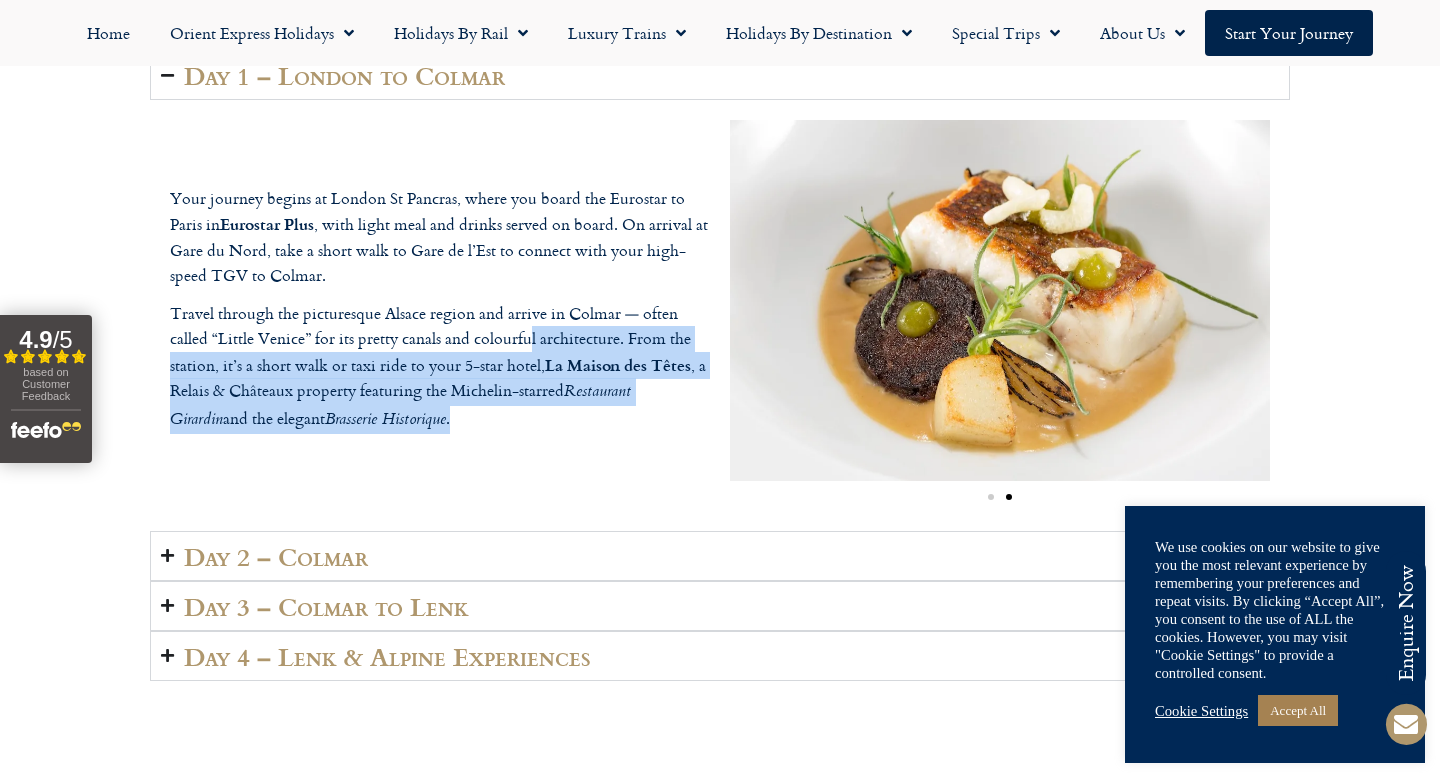 drag, startPoint x: 592, startPoint y: 427, endPoint x: 501, endPoint y: 289, distance: 165.30275 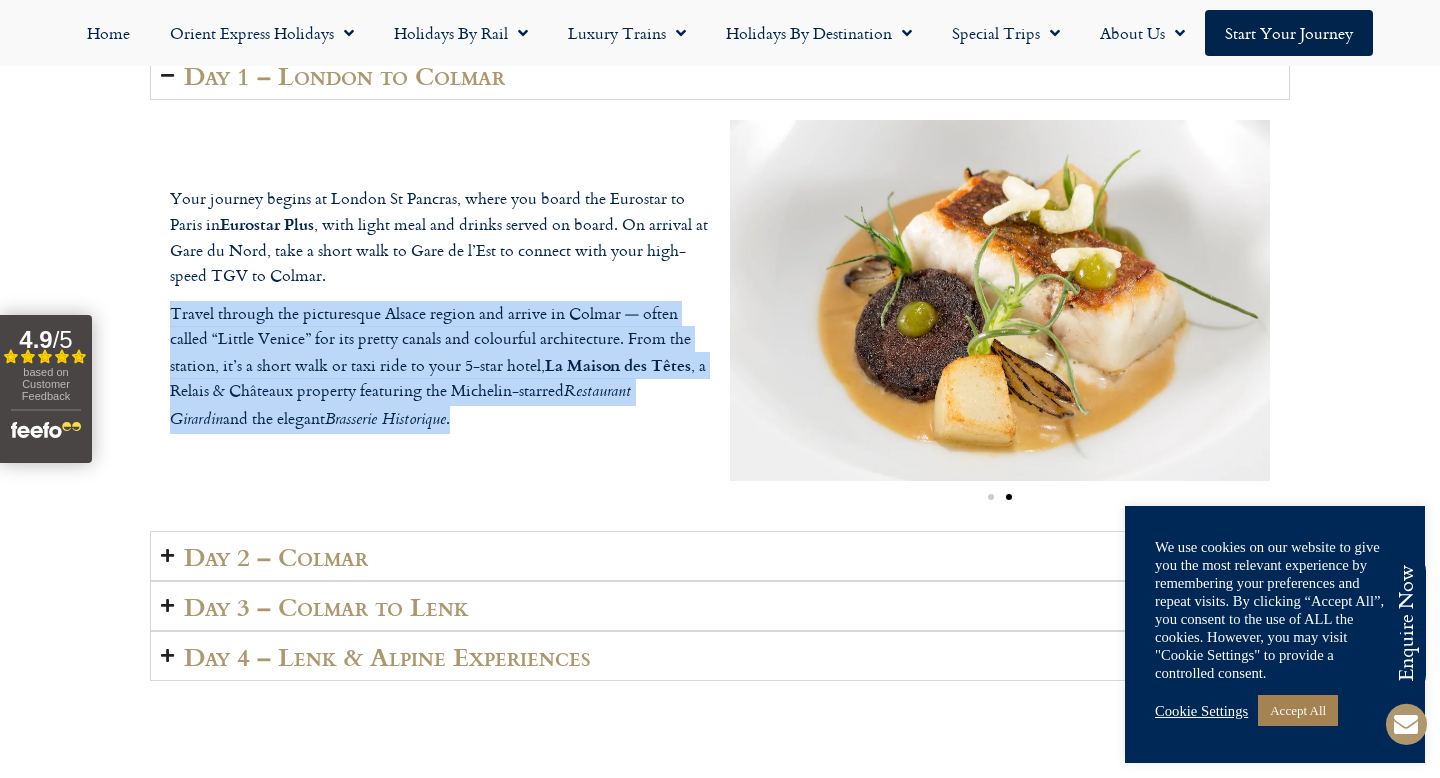 drag, startPoint x: 579, startPoint y: 418, endPoint x: 469, endPoint y: 284, distance: 173.36667 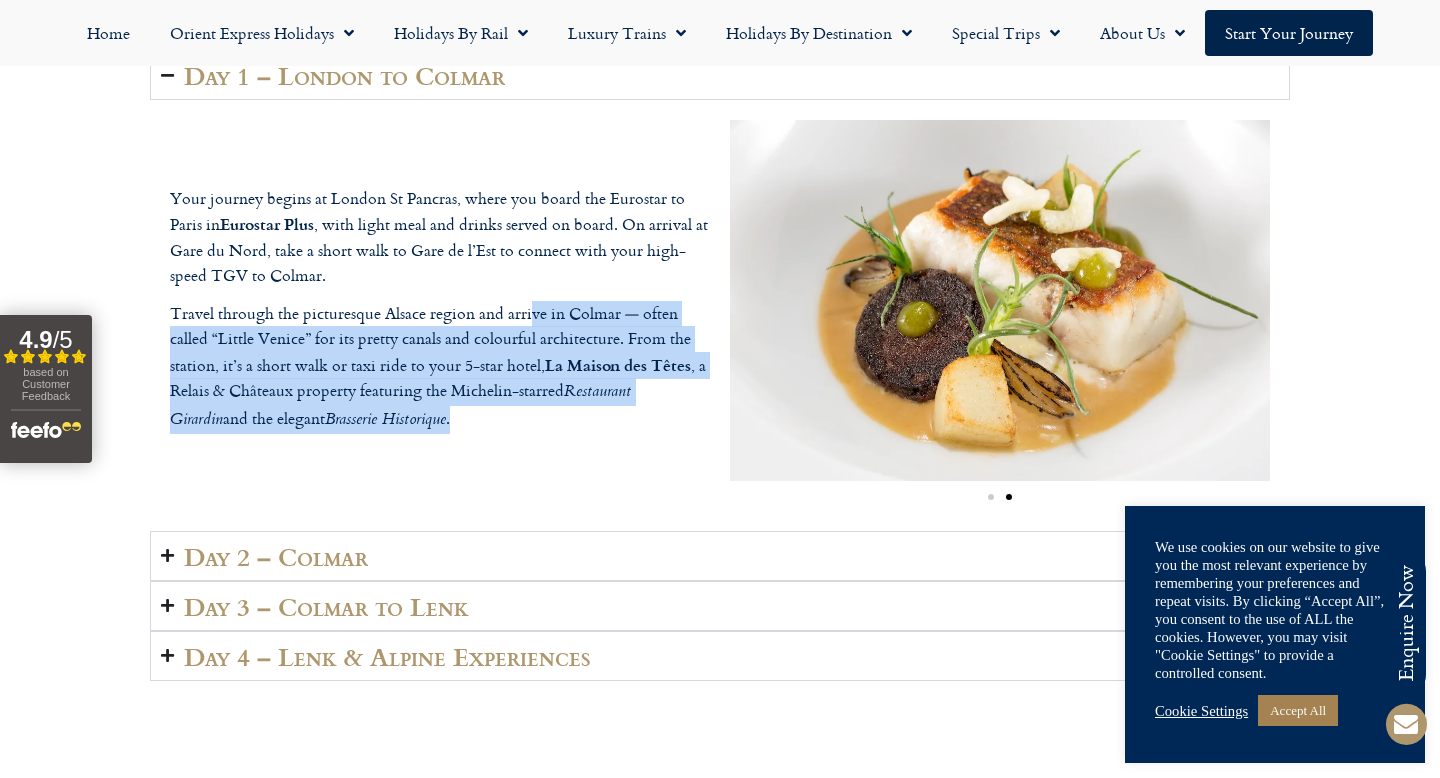 drag, startPoint x: 573, startPoint y: 457, endPoint x: 509, endPoint y: 287, distance: 181.64801 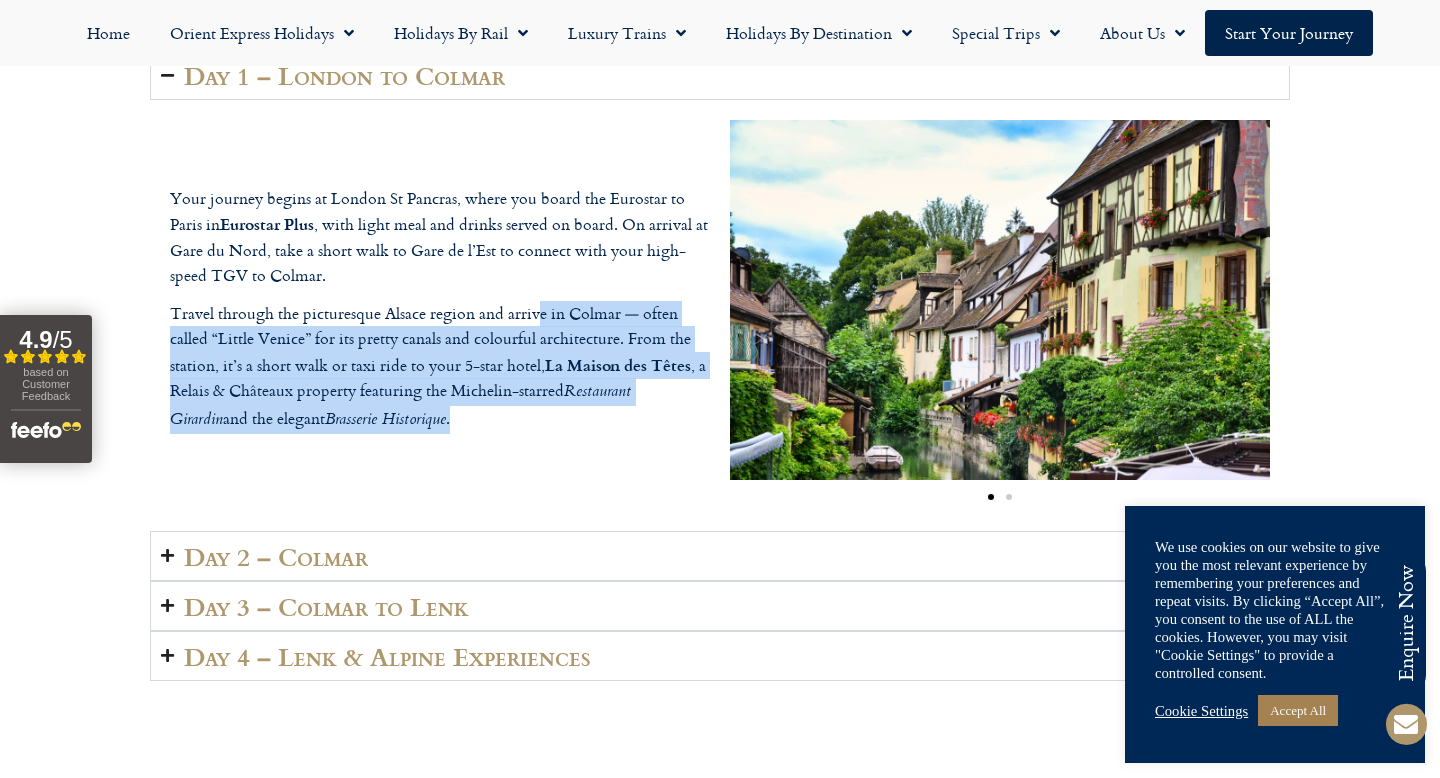 drag, startPoint x: 617, startPoint y: 448, endPoint x: 510, endPoint y: 261, distance: 215.44836 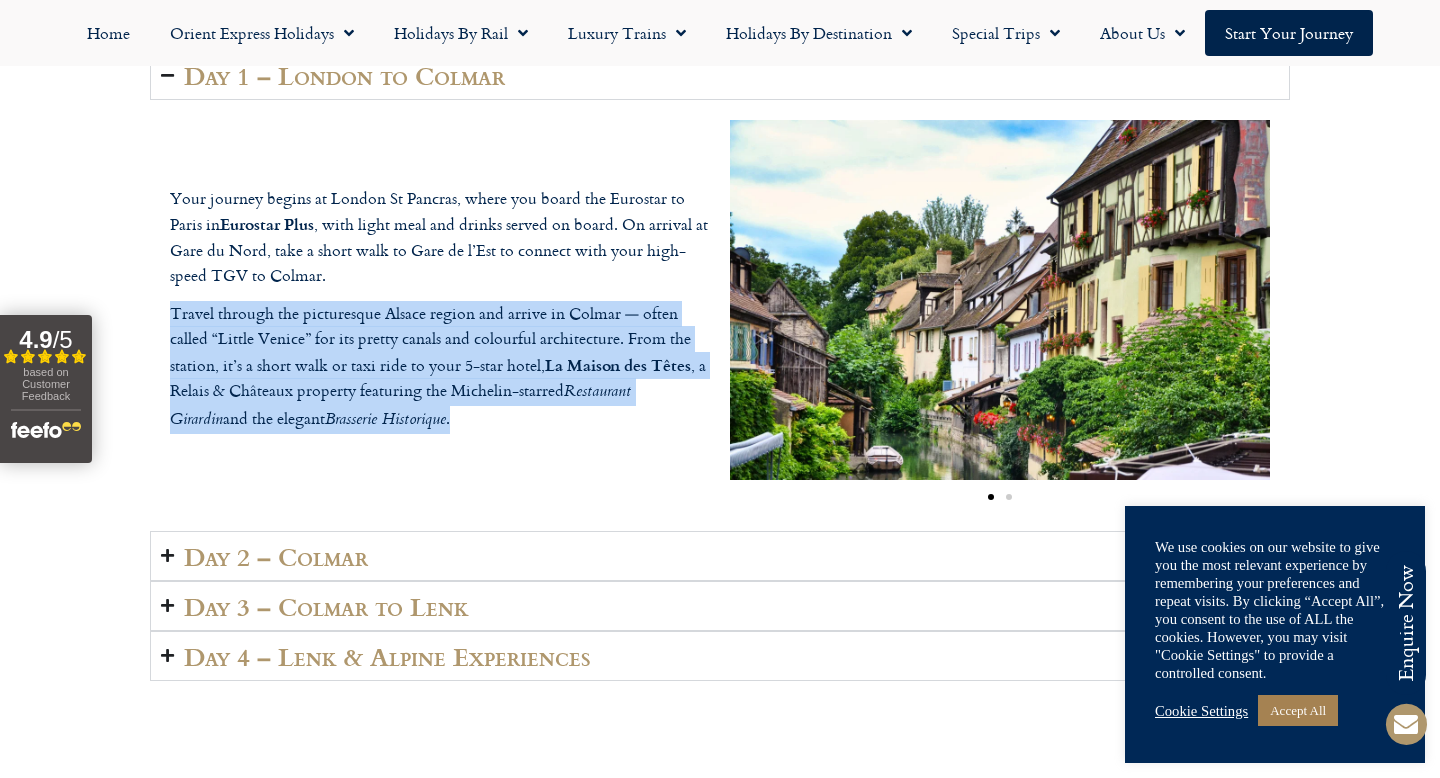 drag, startPoint x: 595, startPoint y: 415, endPoint x: 483, endPoint y: 226, distance: 219.69296 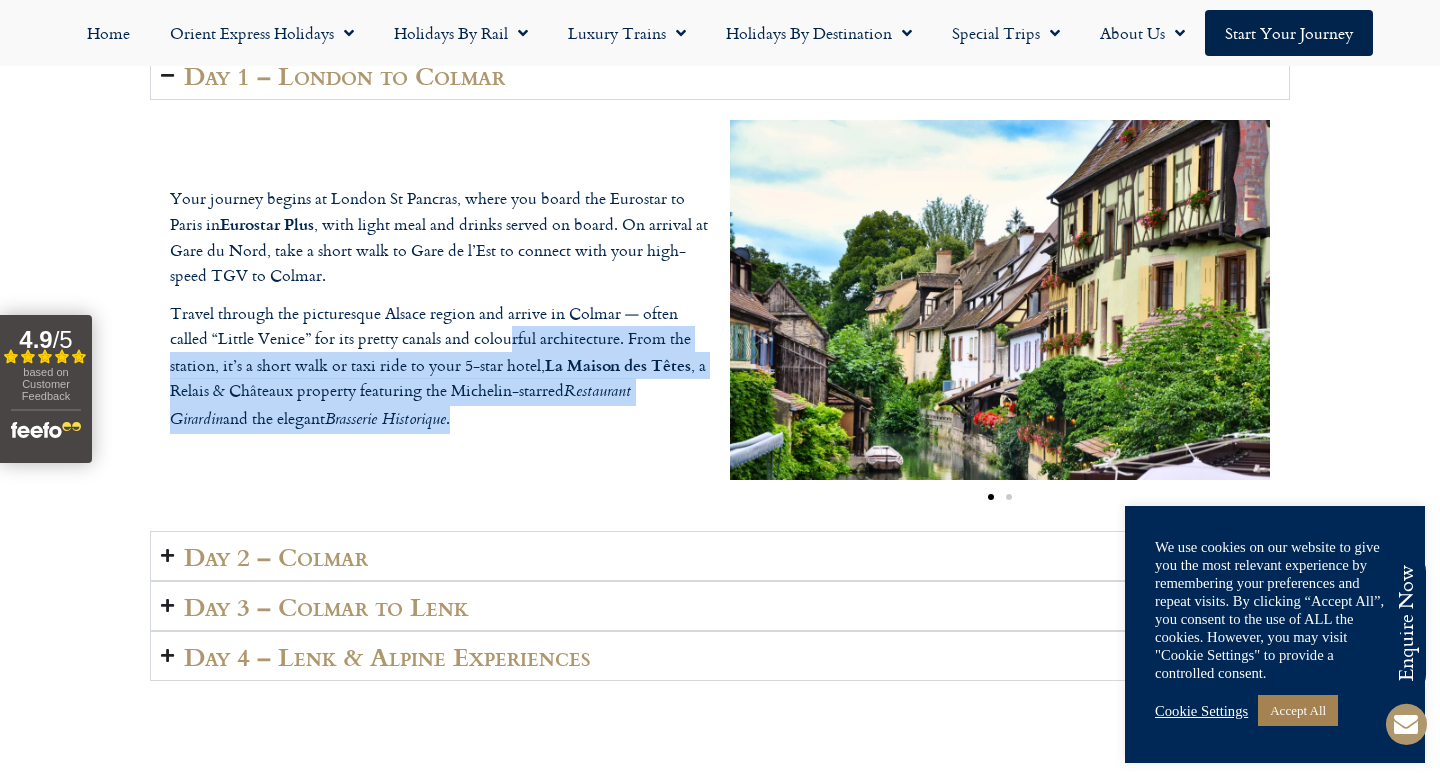 drag, startPoint x: 568, startPoint y: 431, endPoint x: 496, endPoint y: 289, distance: 159.21056 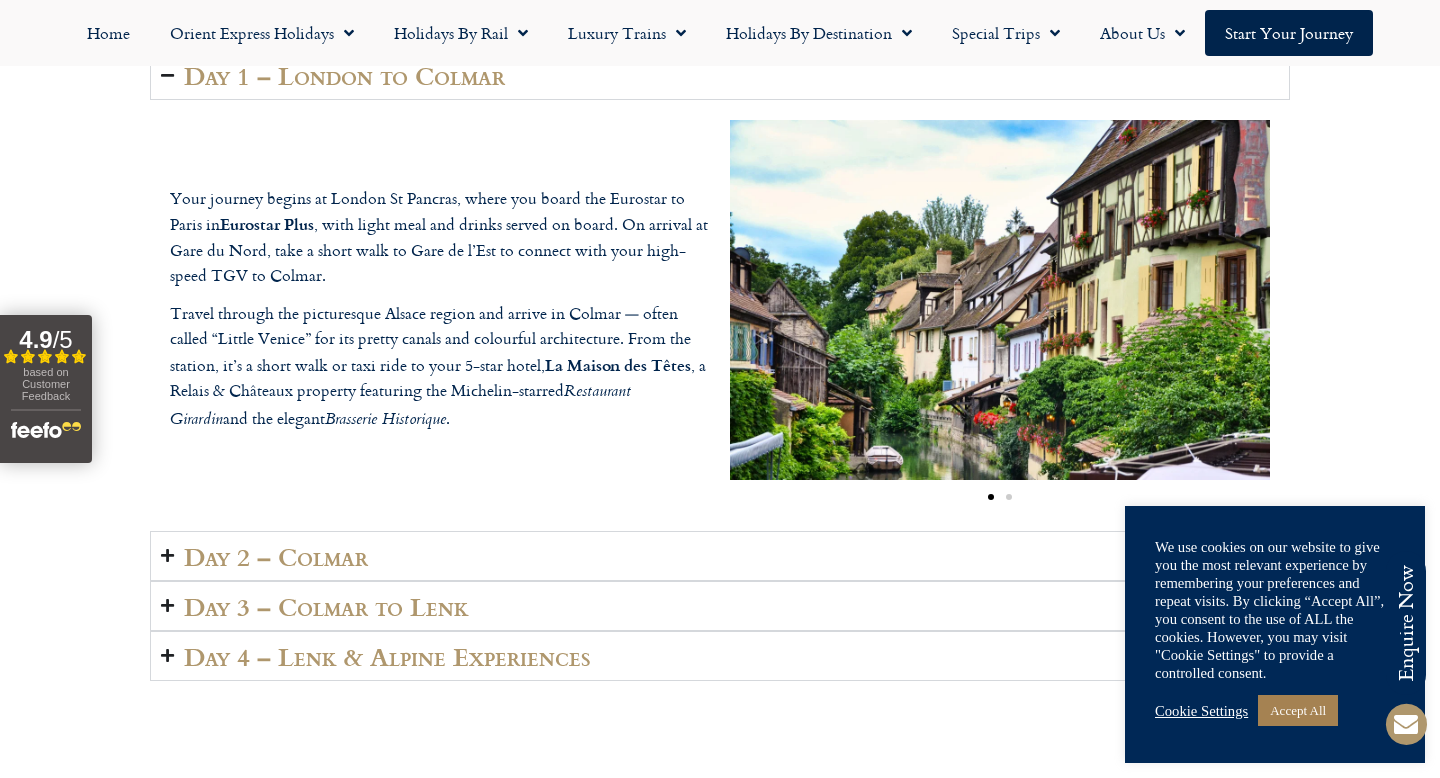 click on "Your journey begins at London St Pancras, where you board the Eurostar to Paris in  Eurostar Plus , with light meal and drinks served on board. On arrival at Gare du Nord, take a short walk to Gare de l’Est to connect with your high-speed TGV to Colmar. Travel through the picturesque Alsace region and arrive in Colmar — often called “Little Venice” for its pretty canals and colourful architecture. From the station, it’s a short walk or taxi ride to your 5-star hotel,  La Maison des Têtes , a Relais & Châteaux property featuring the Michelin-starred  Restaurant Girardin  and the elegant  Brasserie Historique ." at bounding box center [720, 315] 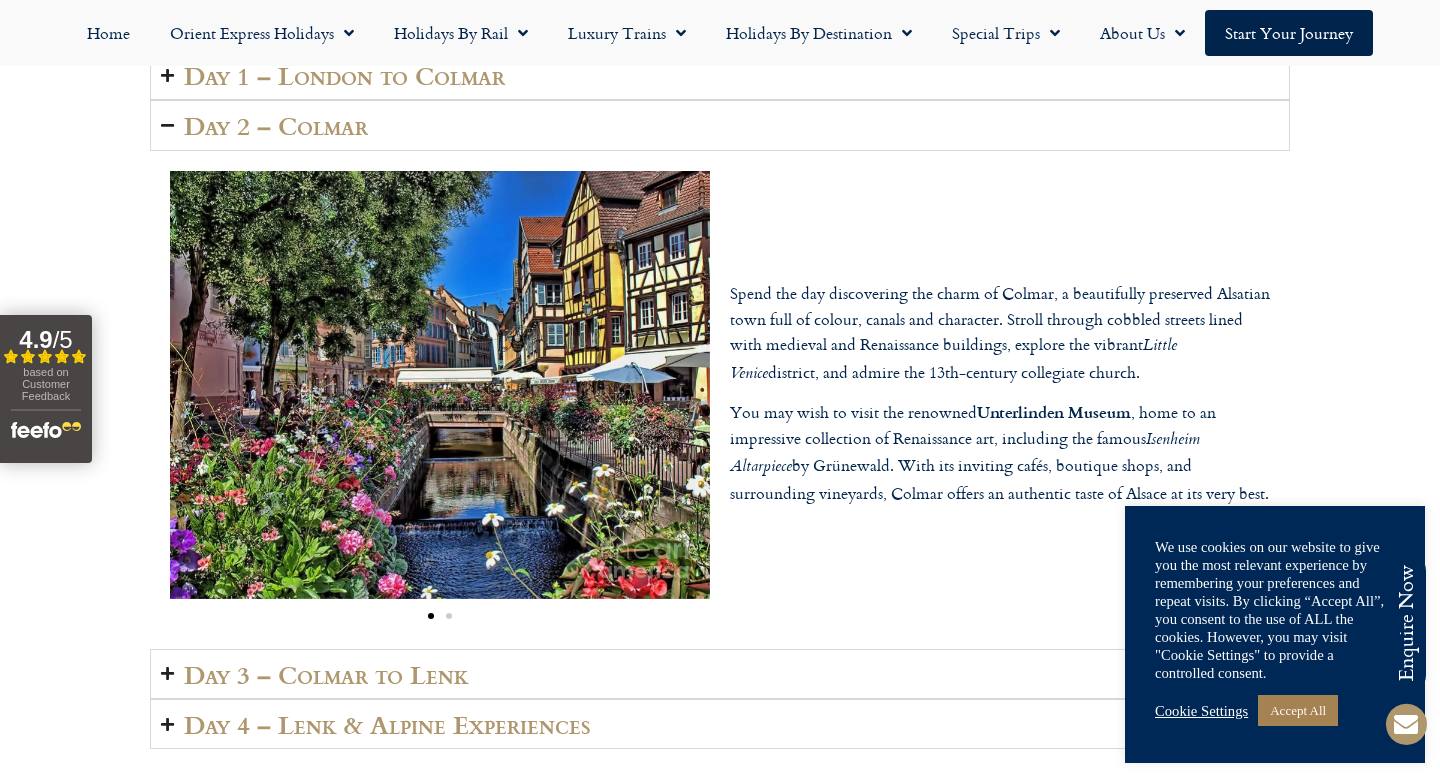 drag, startPoint x: 774, startPoint y: 267, endPoint x: 973, endPoint y: 523, distance: 324.24835 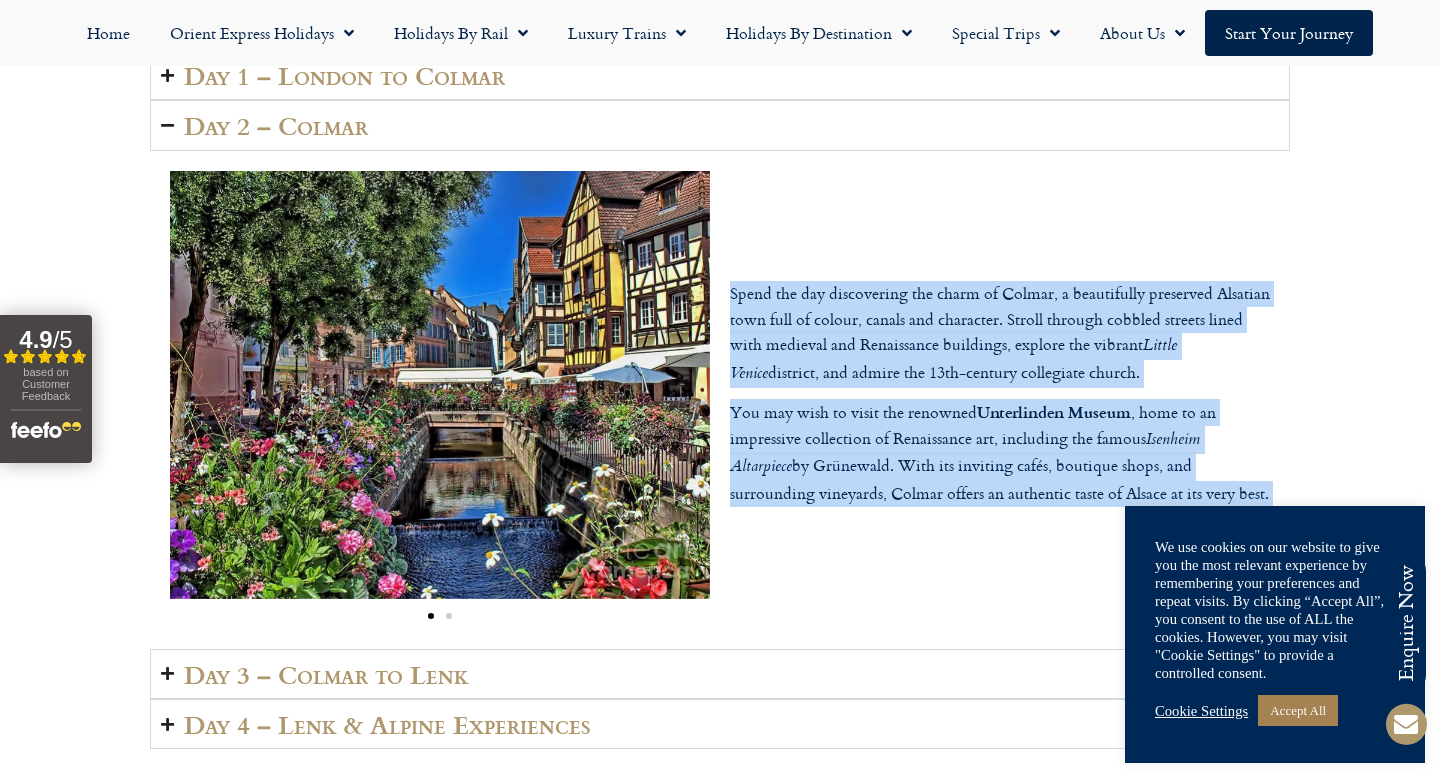 drag, startPoint x: 969, startPoint y: 522, endPoint x: 841, endPoint y: 206, distance: 340.93988 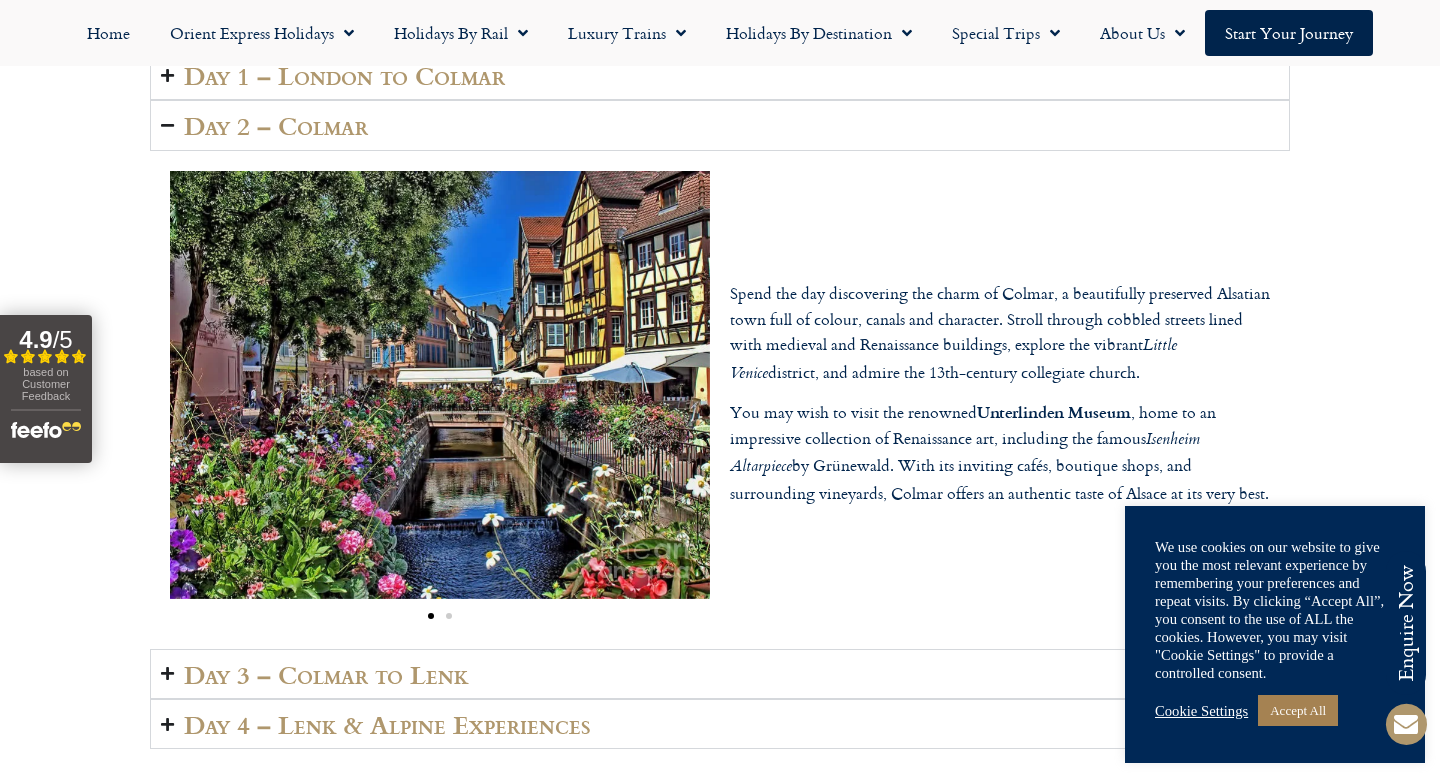 click on "Spend the day discovering the charm of Colmar, a beautifully preserved Alsatian town full of colour, canals and character. Stroll through cobbled streets lined with medieval and Renaissance buildings, explore the vibrant  Little Venice  district, and admire the 13th-century collegiate church." at bounding box center (1000, 334) 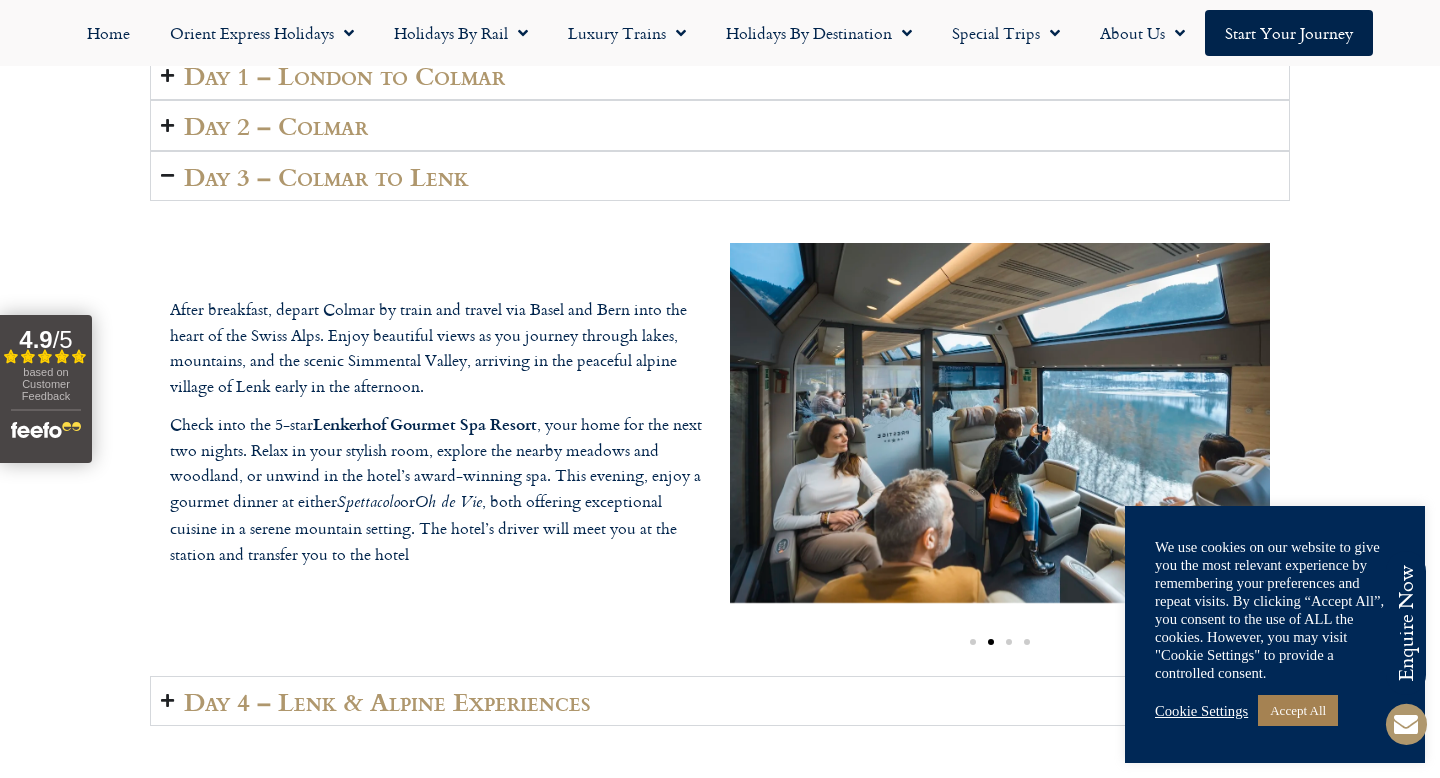 click on "Day 4 – Lenk & Alpine Experiences" at bounding box center [720, 701] 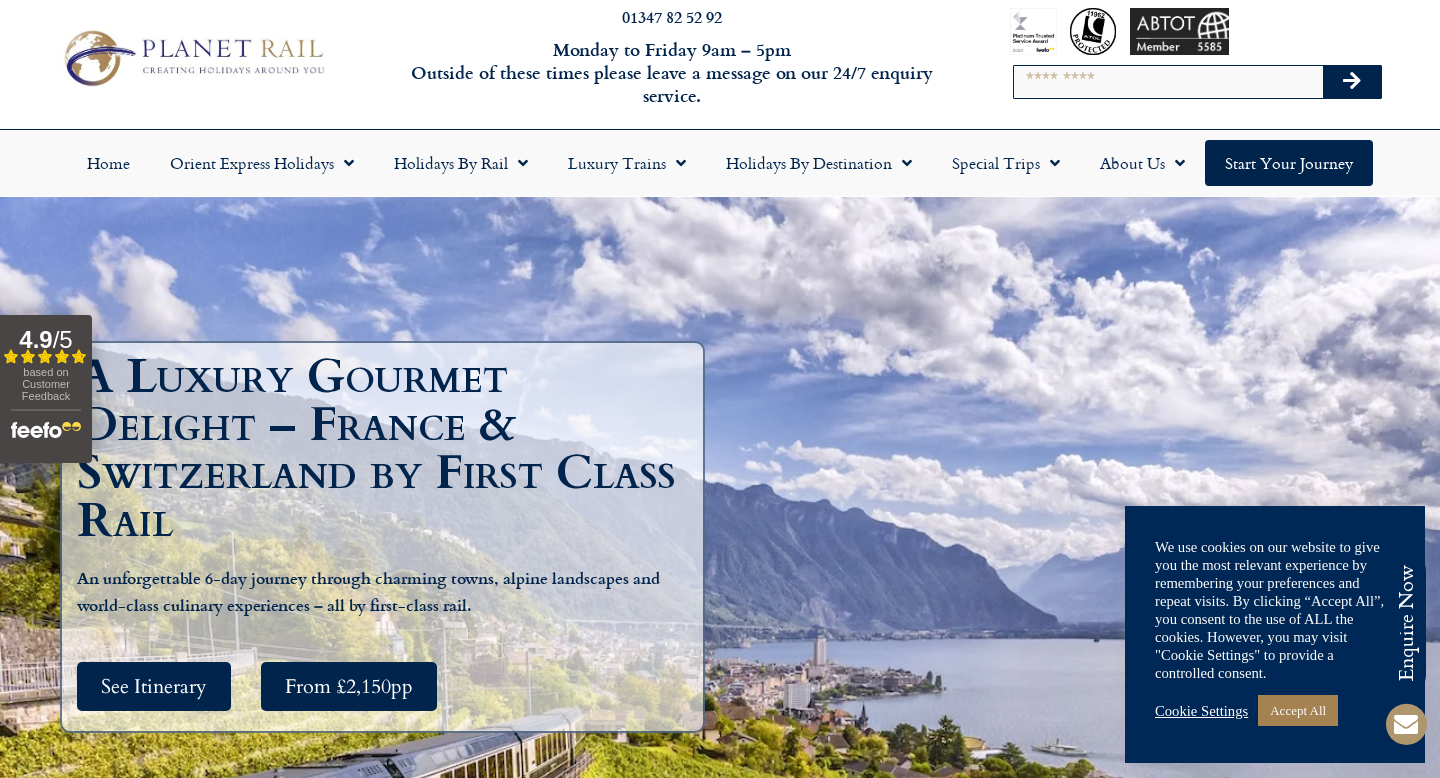 scroll, scrollTop: 0, scrollLeft: 0, axis: both 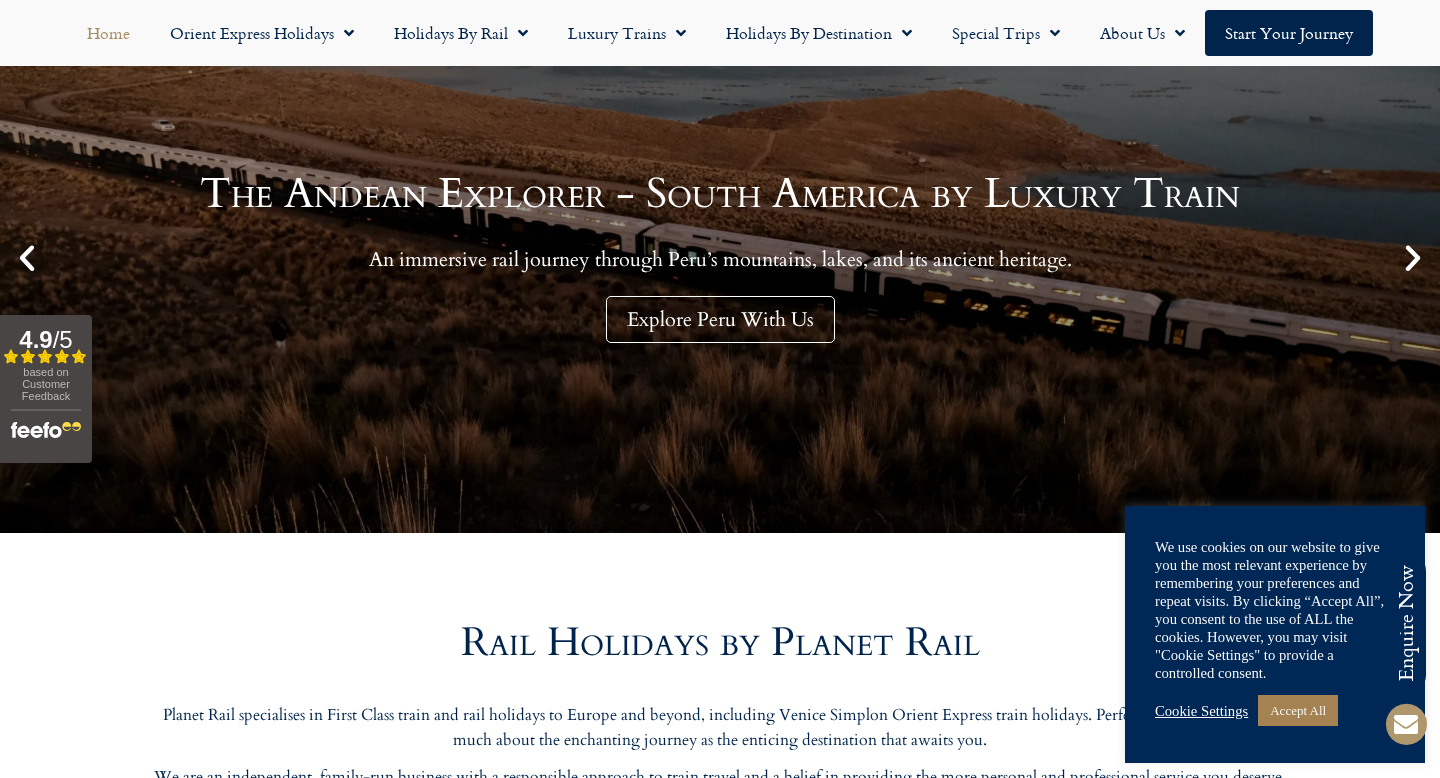 click on "The Andean Explorer - South America by Luxury Train An immersive rail journey through Peru’s mountains, lakes, and its ancient heritage. Explore Peru With Us" at bounding box center [720, 258] 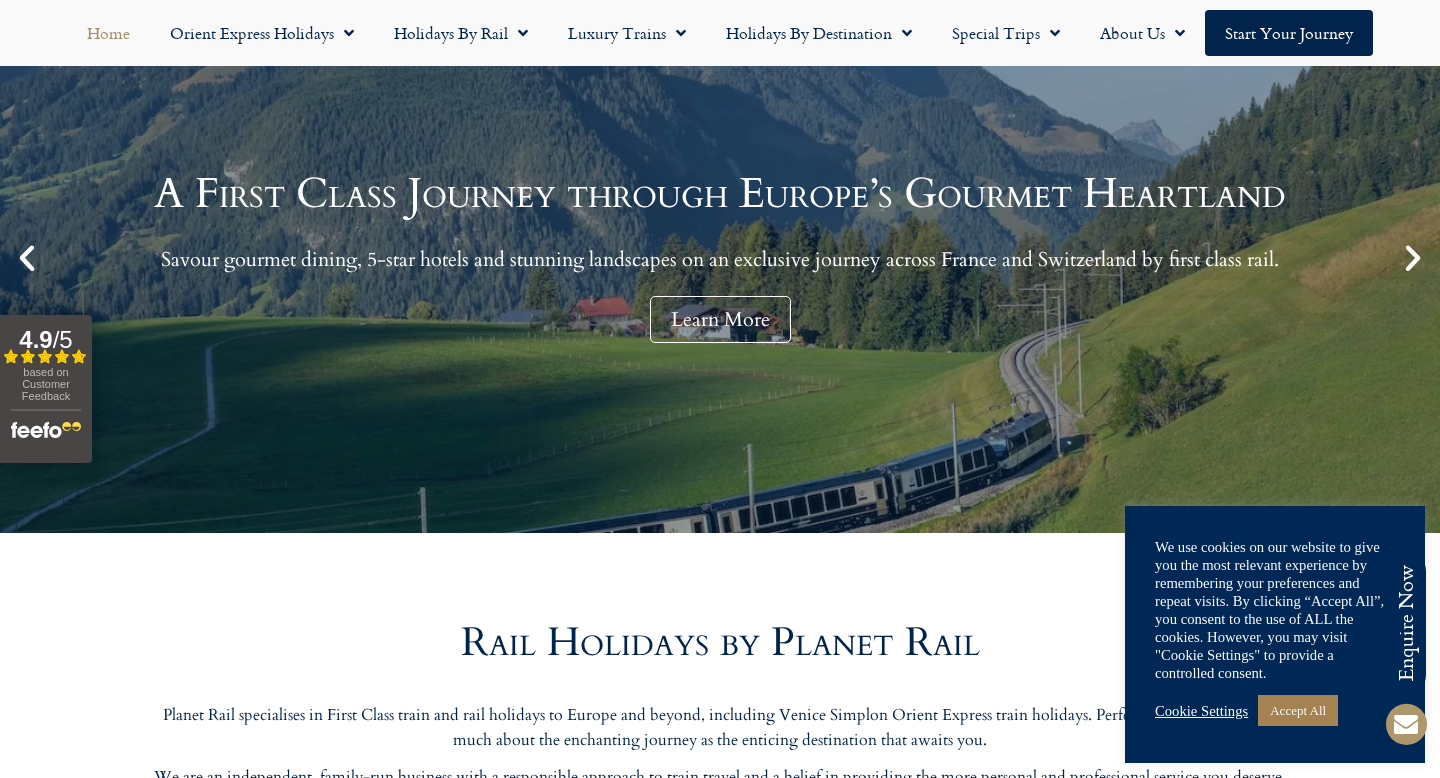 click at bounding box center [27, 258] 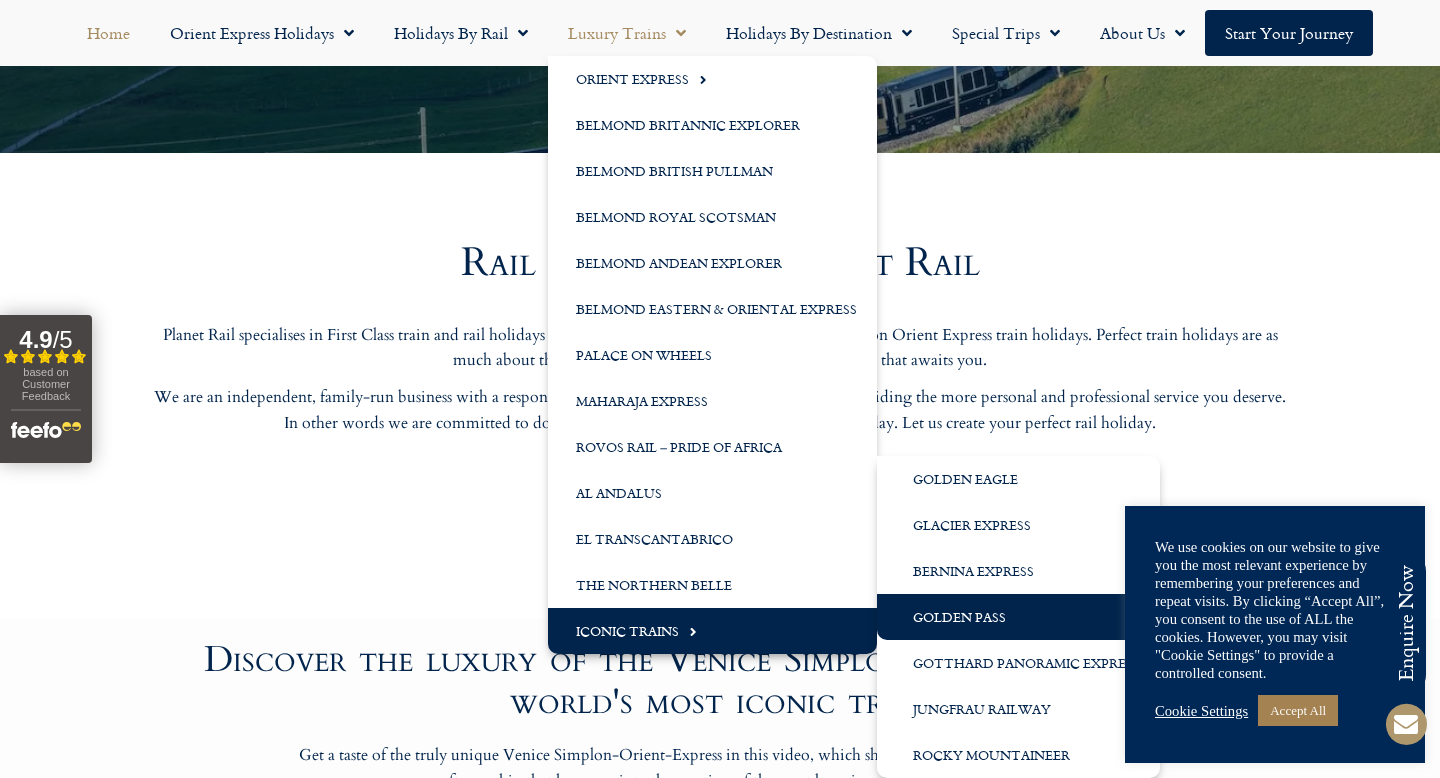 scroll, scrollTop: 614, scrollLeft: 0, axis: vertical 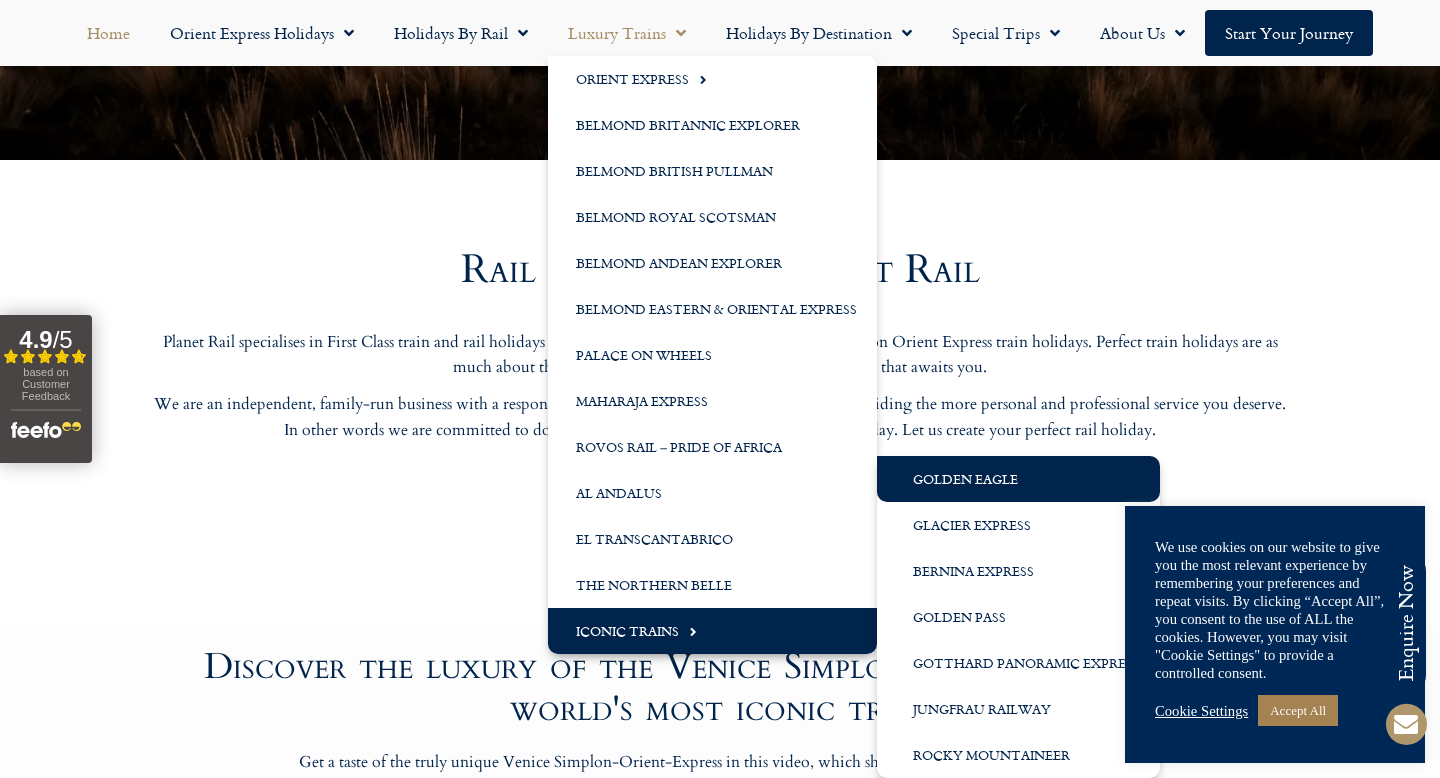 click on "Golden Eagle" 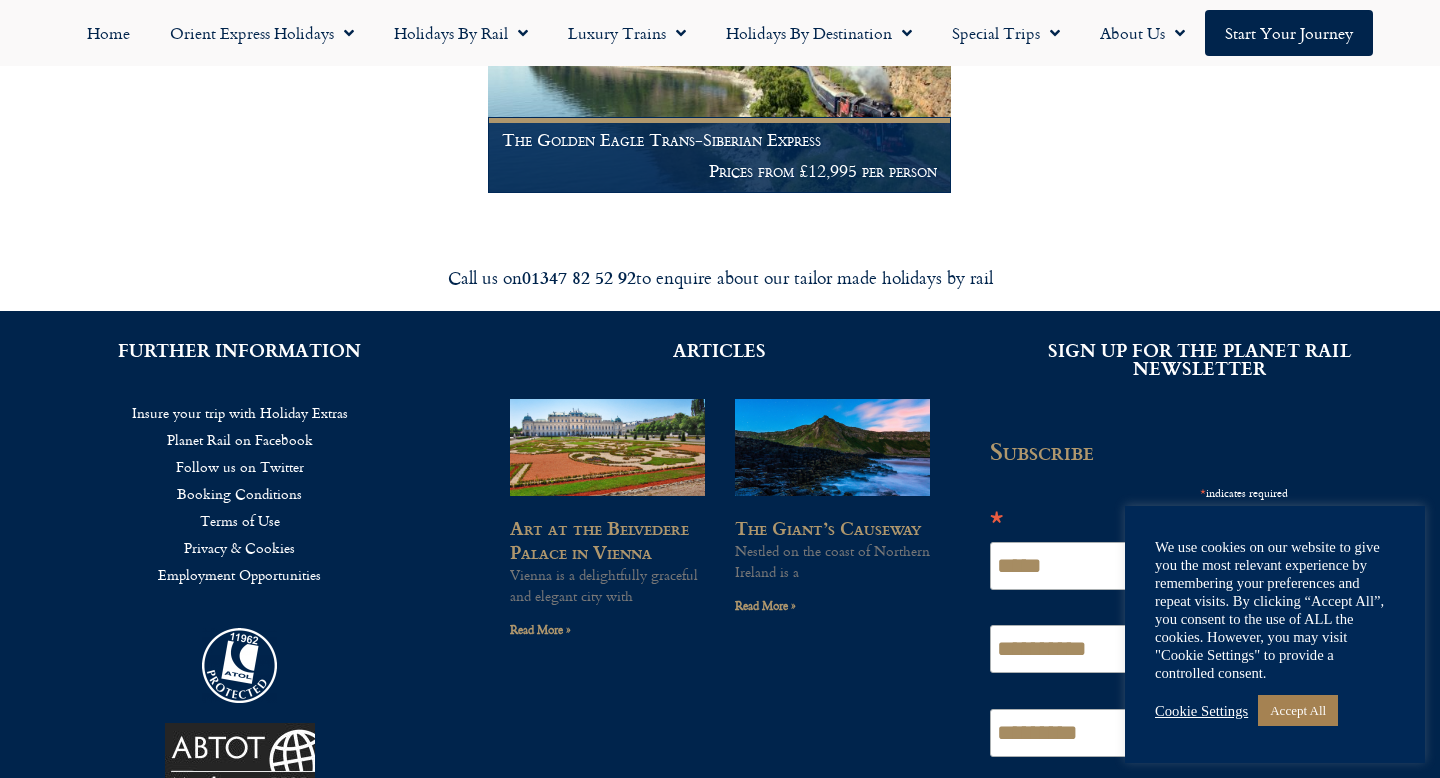 scroll, scrollTop: 632, scrollLeft: 0, axis: vertical 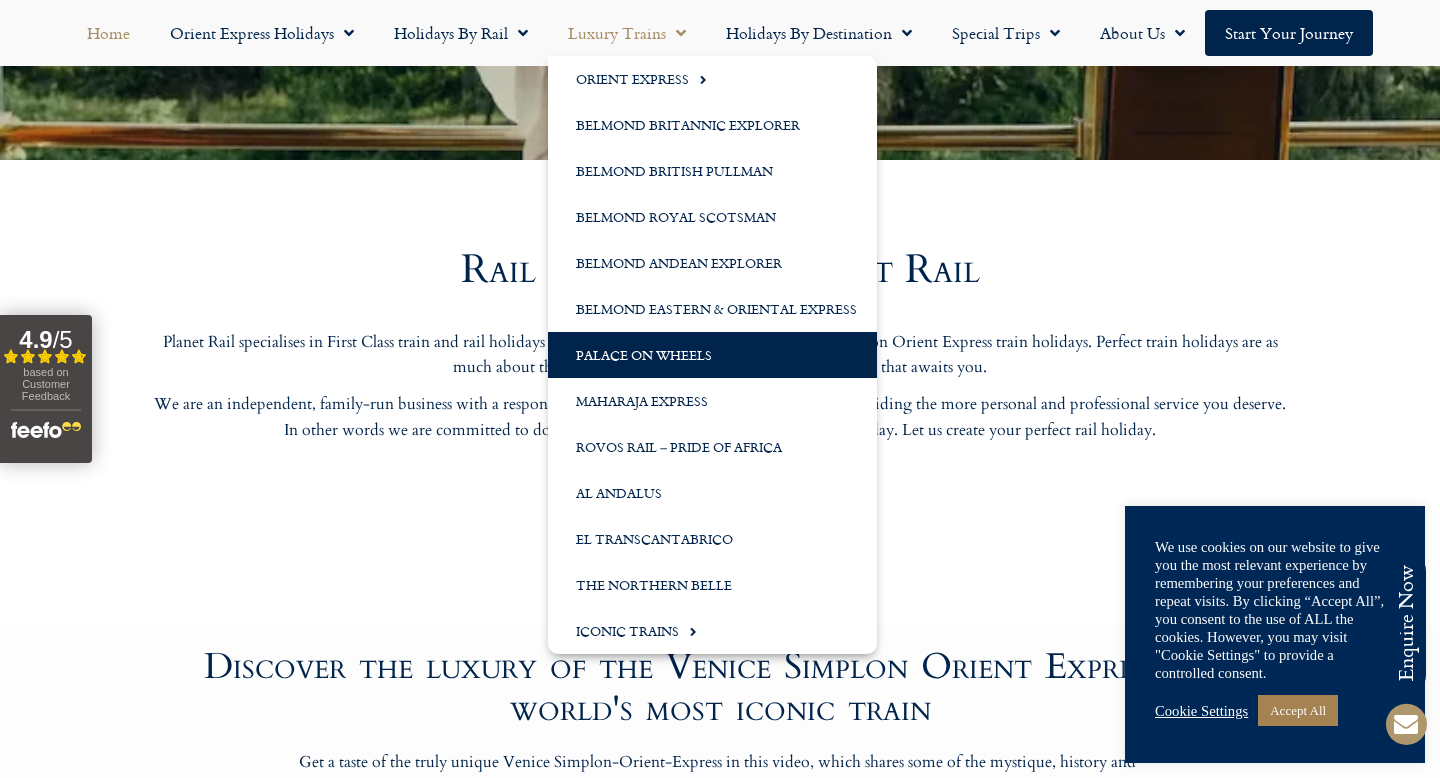 click on "Palace on Wheels" 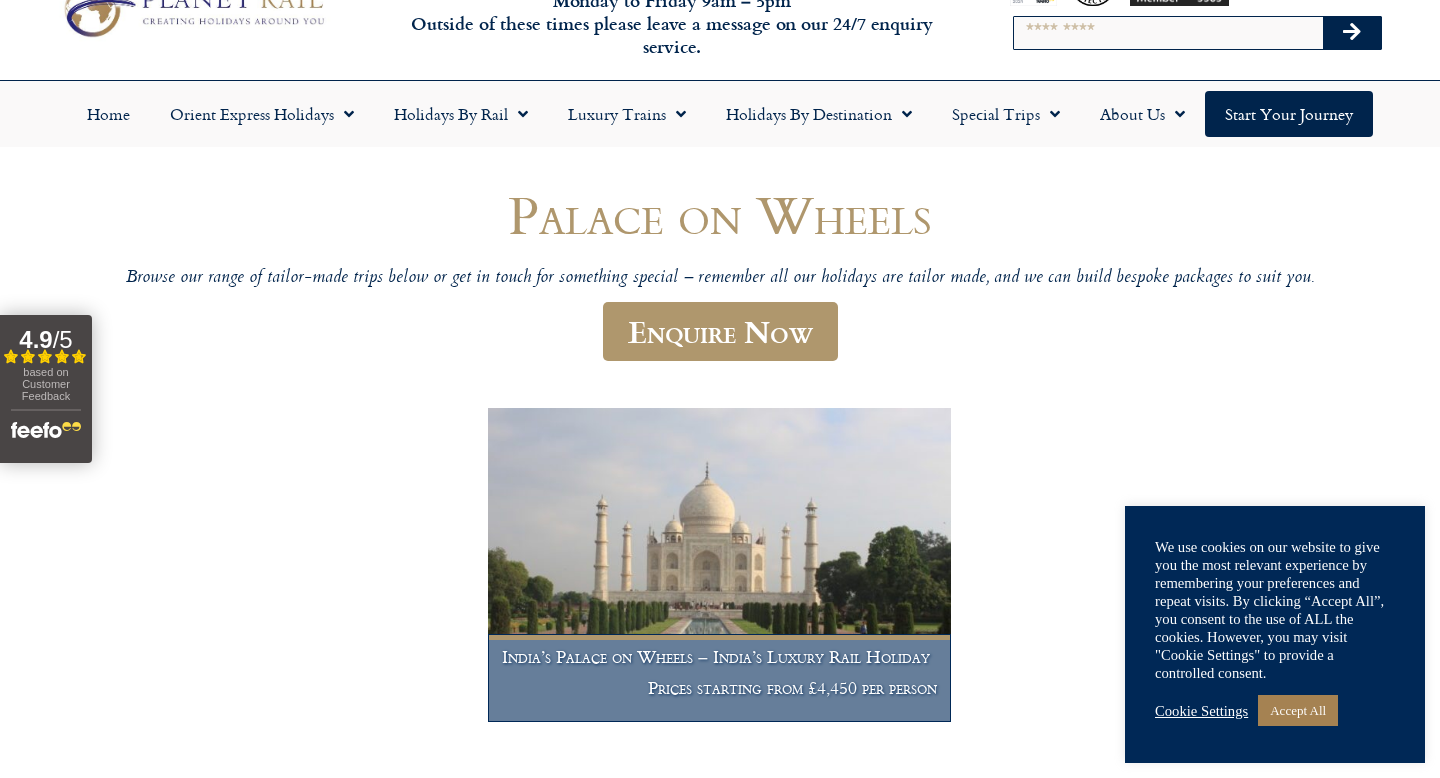 scroll, scrollTop: 0, scrollLeft: 0, axis: both 